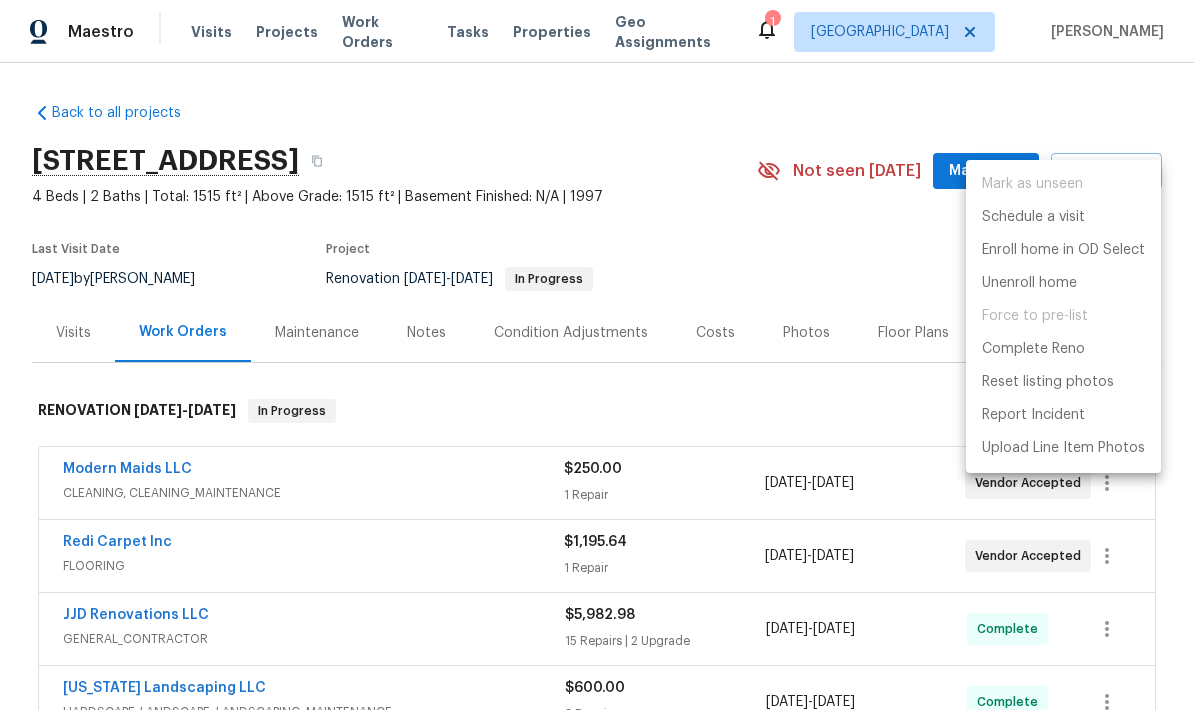 scroll, scrollTop: 0, scrollLeft: 0, axis: both 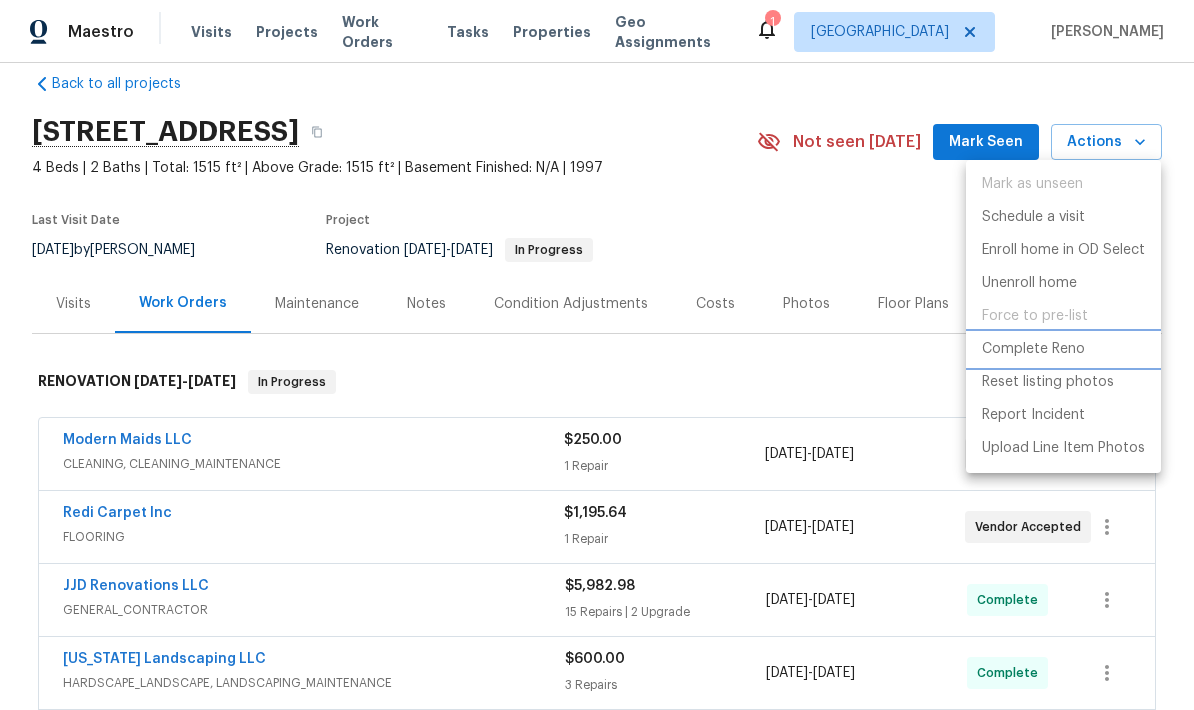 click on "Complete Reno" at bounding box center (1033, 349) 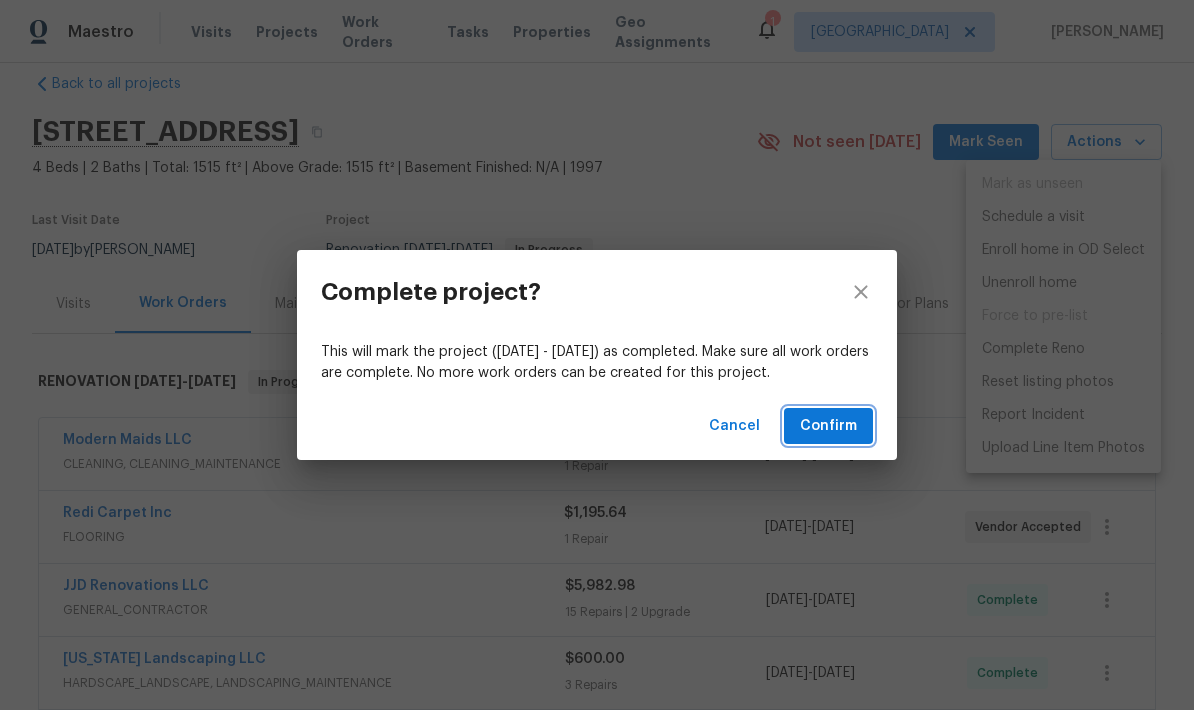 click on "Confirm" at bounding box center [828, 426] 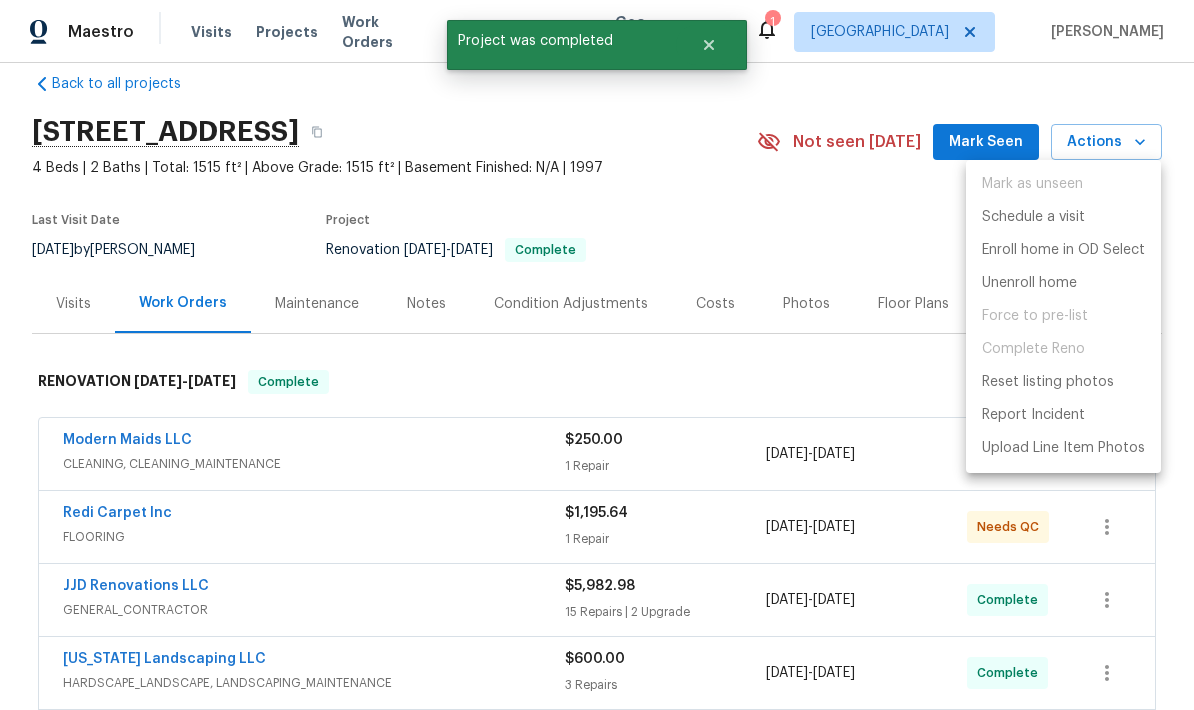 click at bounding box center (597, 355) 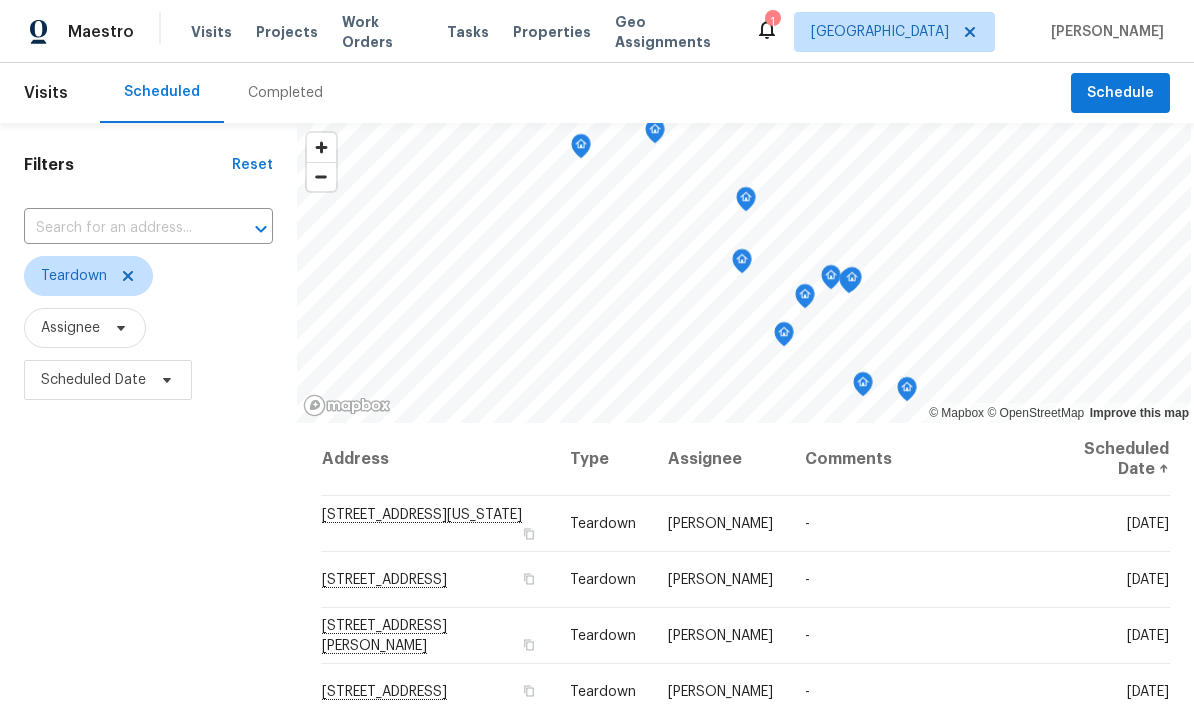 scroll, scrollTop: 80, scrollLeft: 0, axis: vertical 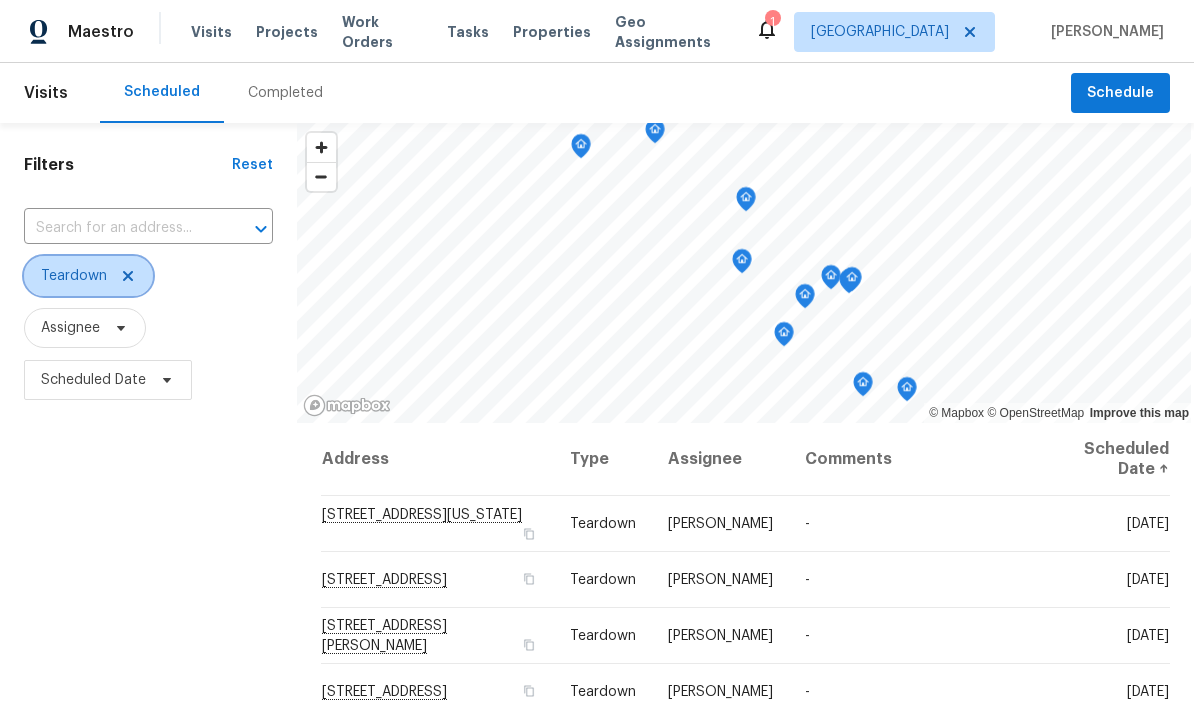 click on "Teardown" at bounding box center (88, 276) 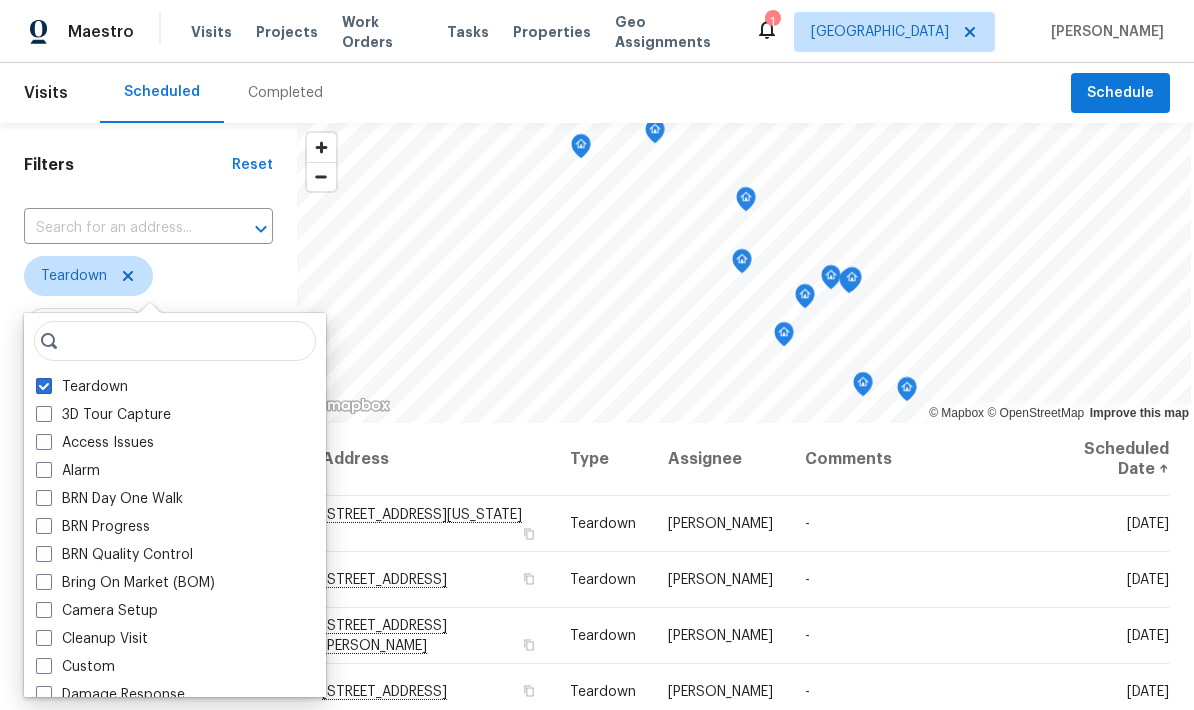 click at bounding box center (44, 386) 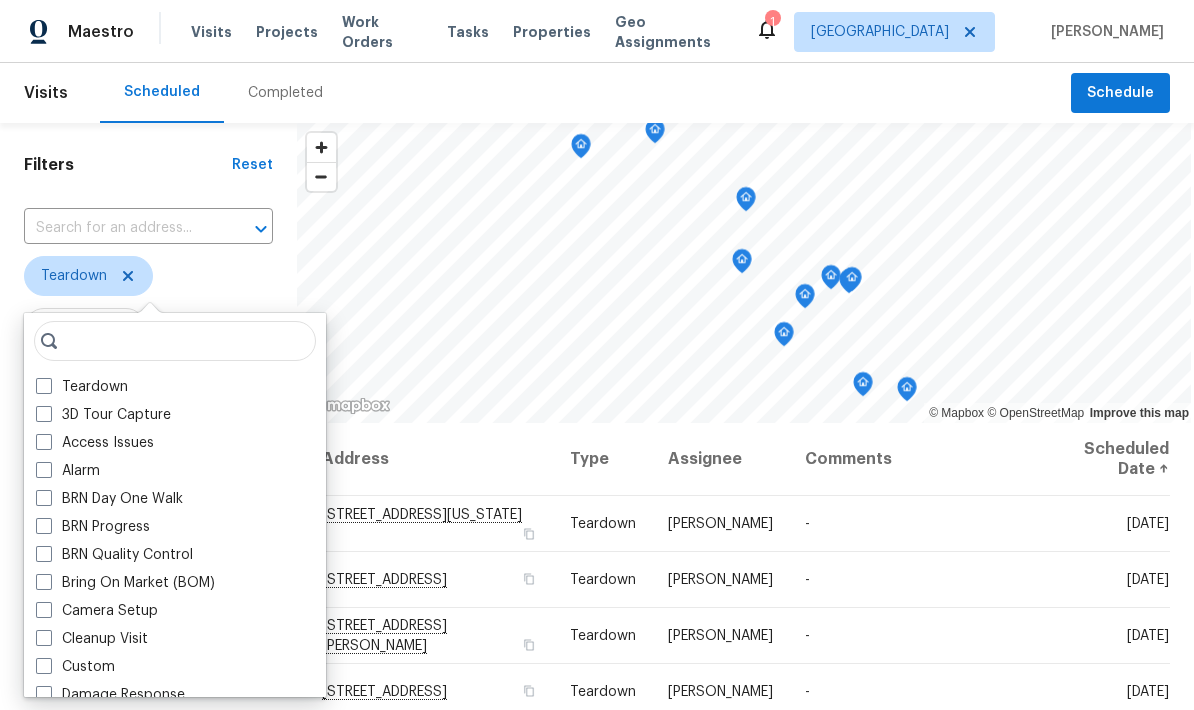 checkbox on "false" 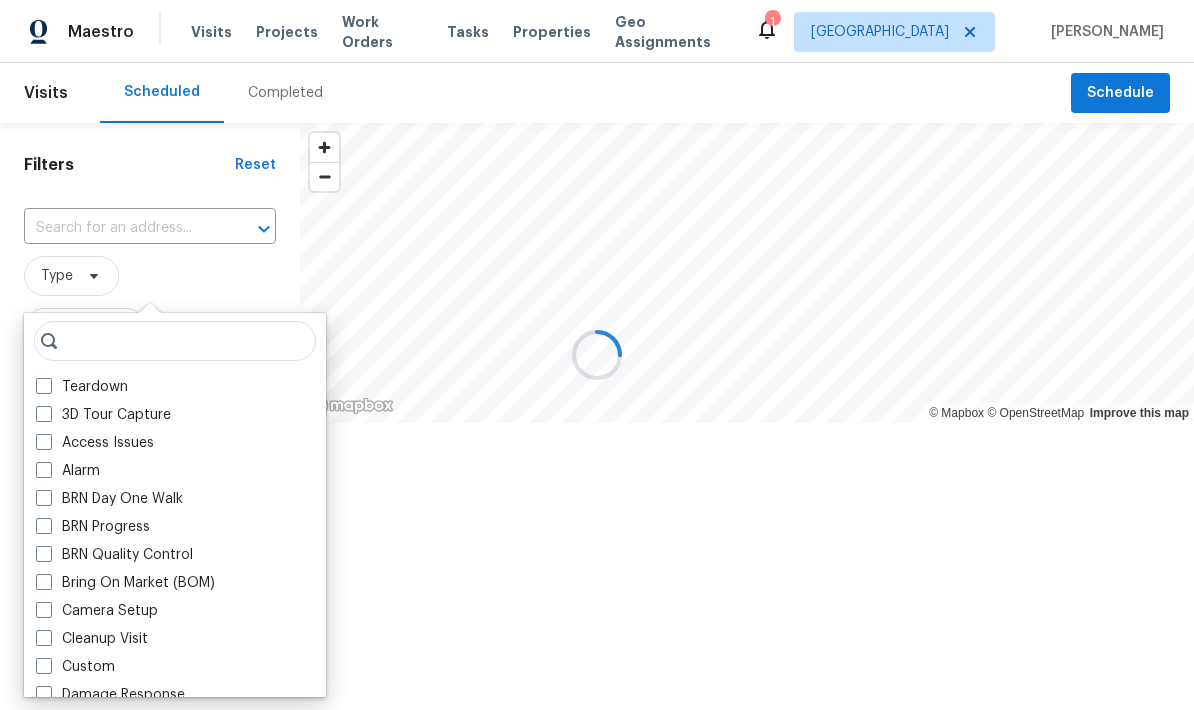 scroll, scrollTop: 0, scrollLeft: 0, axis: both 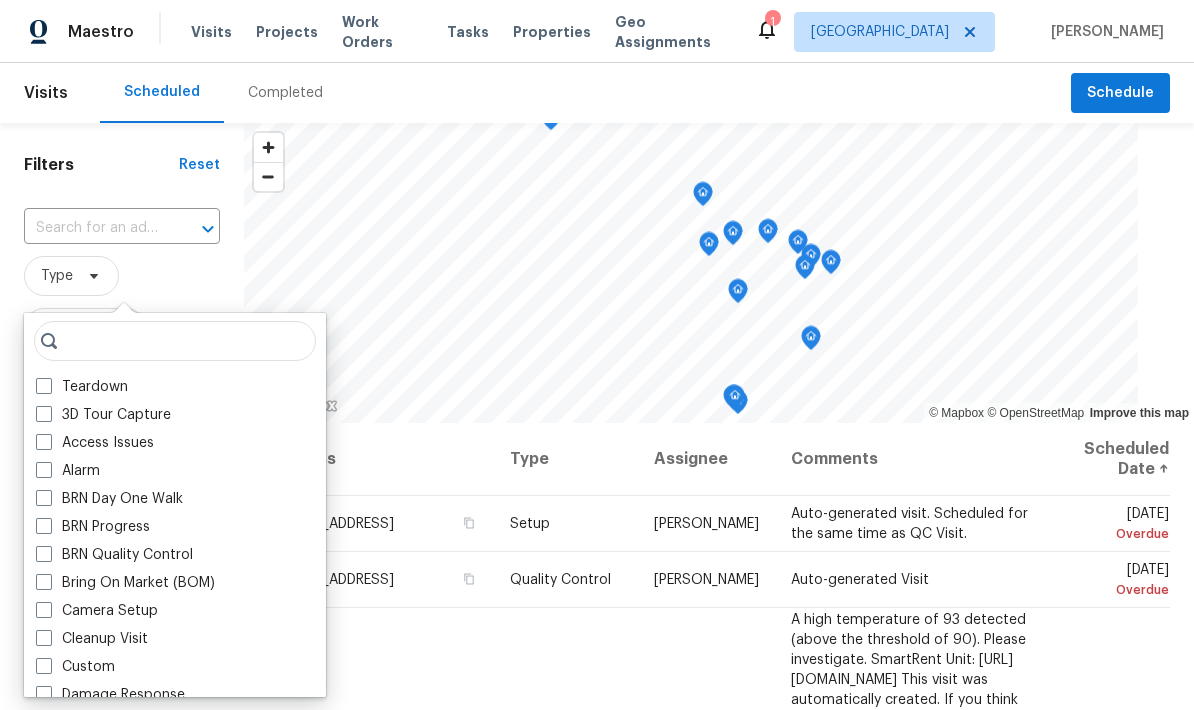 click on "Camera Setup" at bounding box center (175, 611) 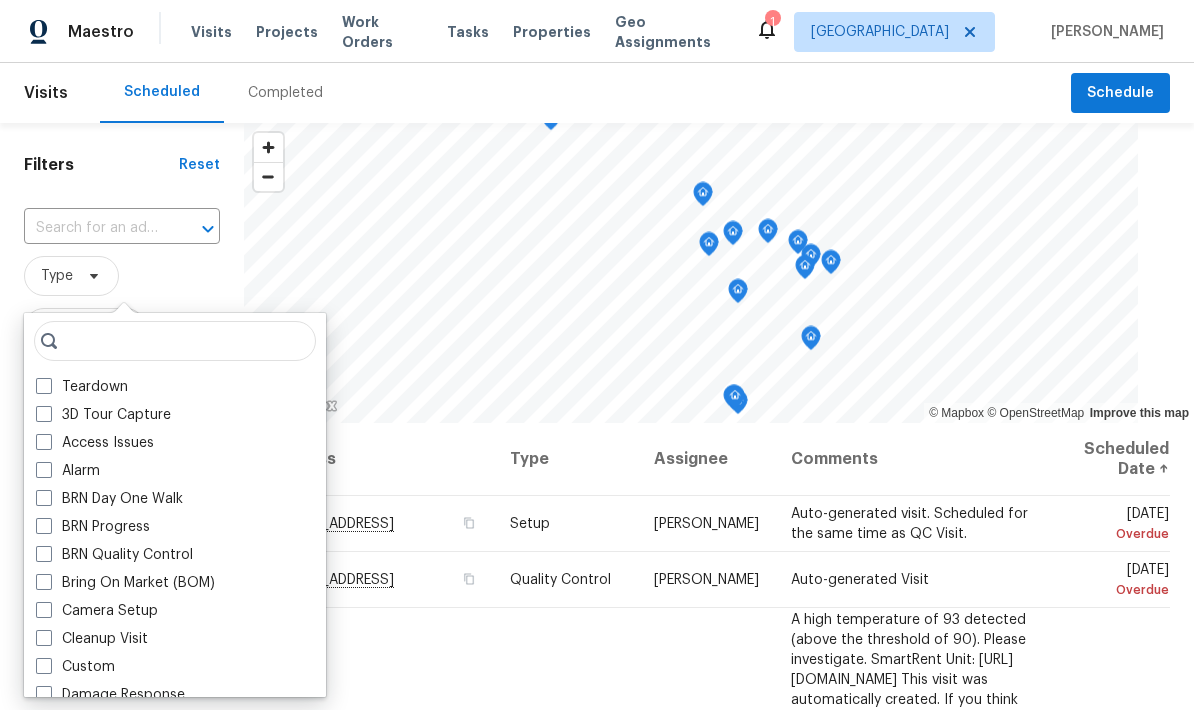 click on "Type" at bounding box center [122, 276] 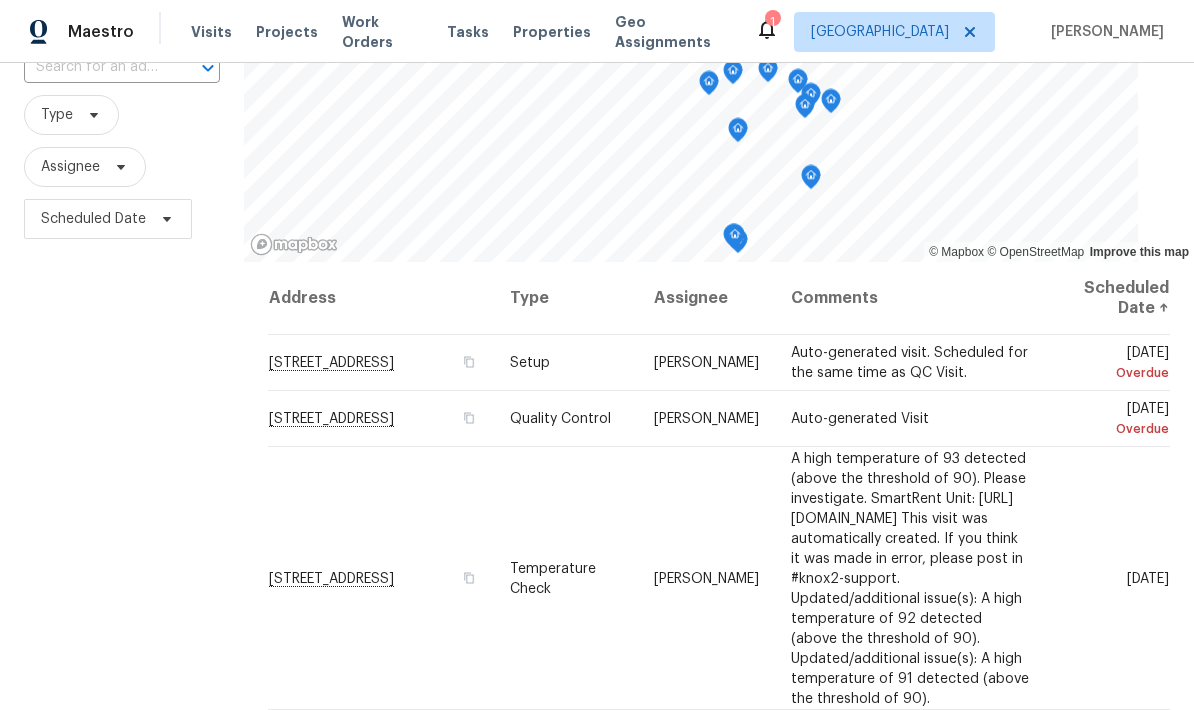 scroll, scrollTop: 162, scrollLeft: 0, axis: vertical 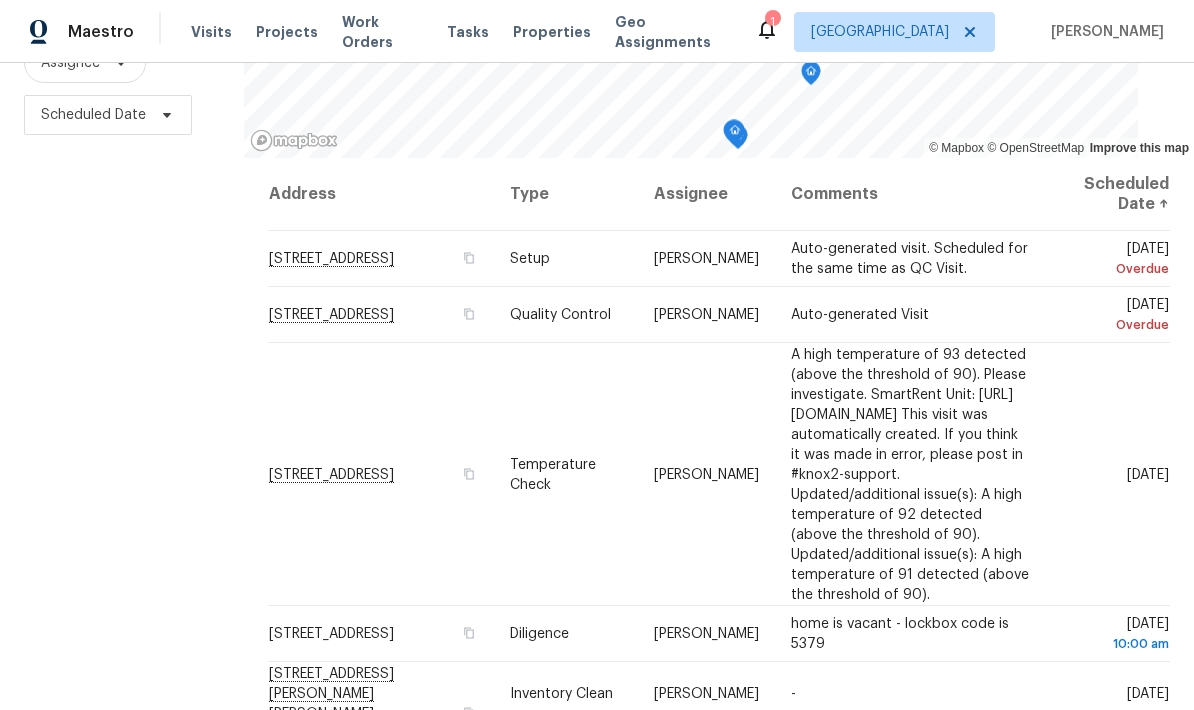 click on "Filters Reset ​ Type Assignee Scheduled Date" at bounding box center [122, 292] 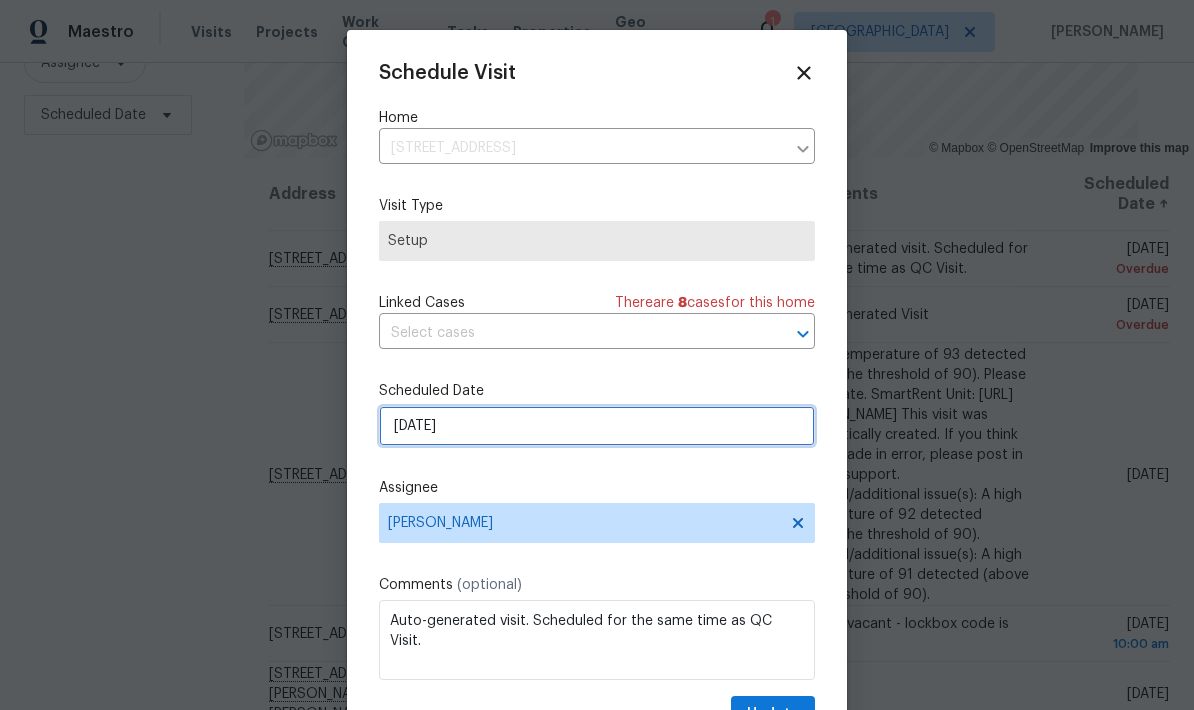 click on "7/18/2025" at bounding box center (597, 426) 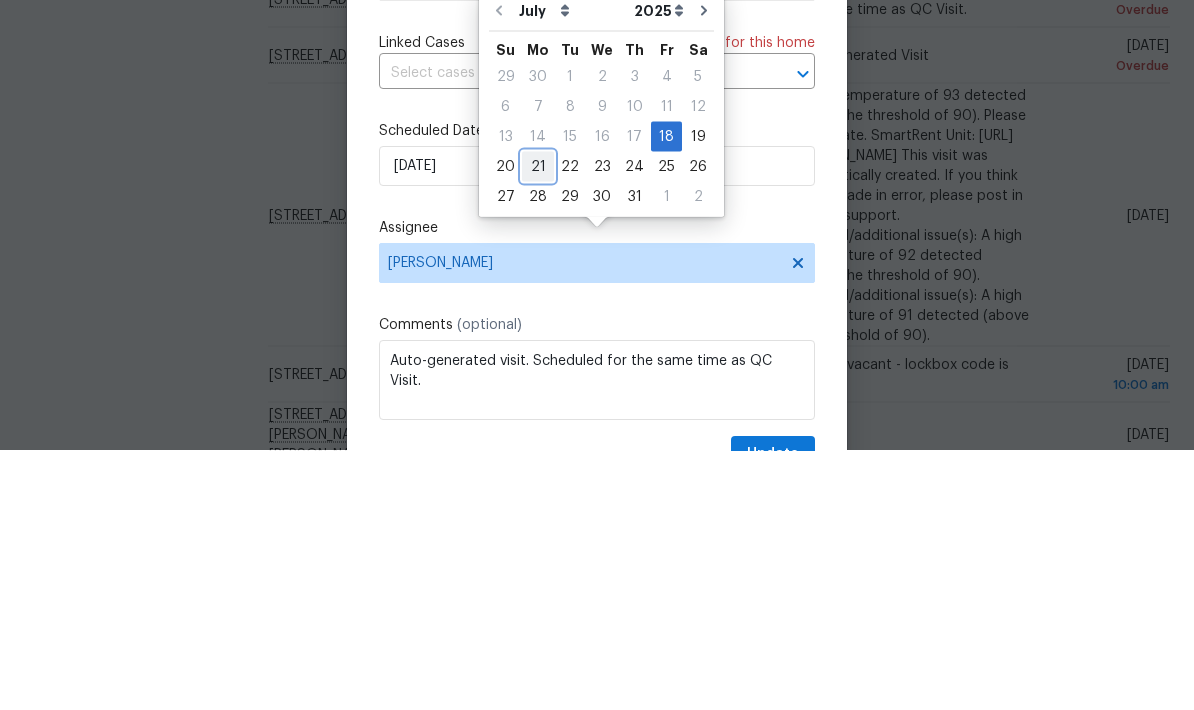 click on "21" at bounding box center (538, 426) 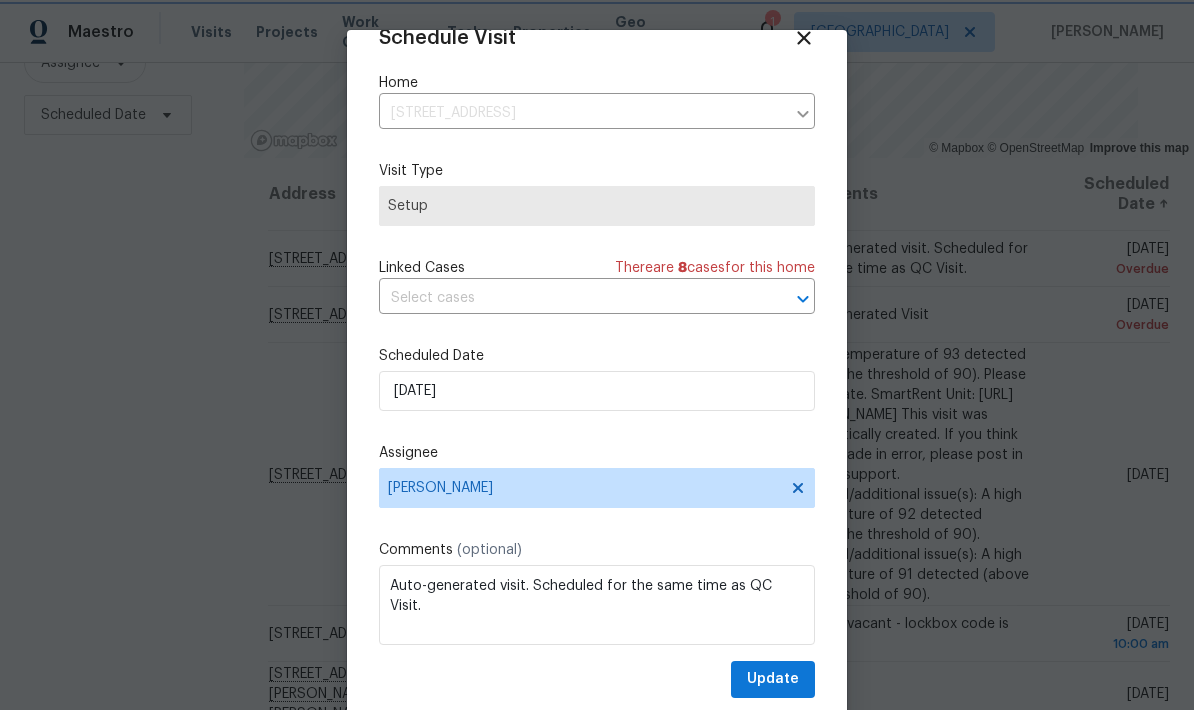 scroll, scrollTop: 39, scrollLeft: 0, axis: vertical 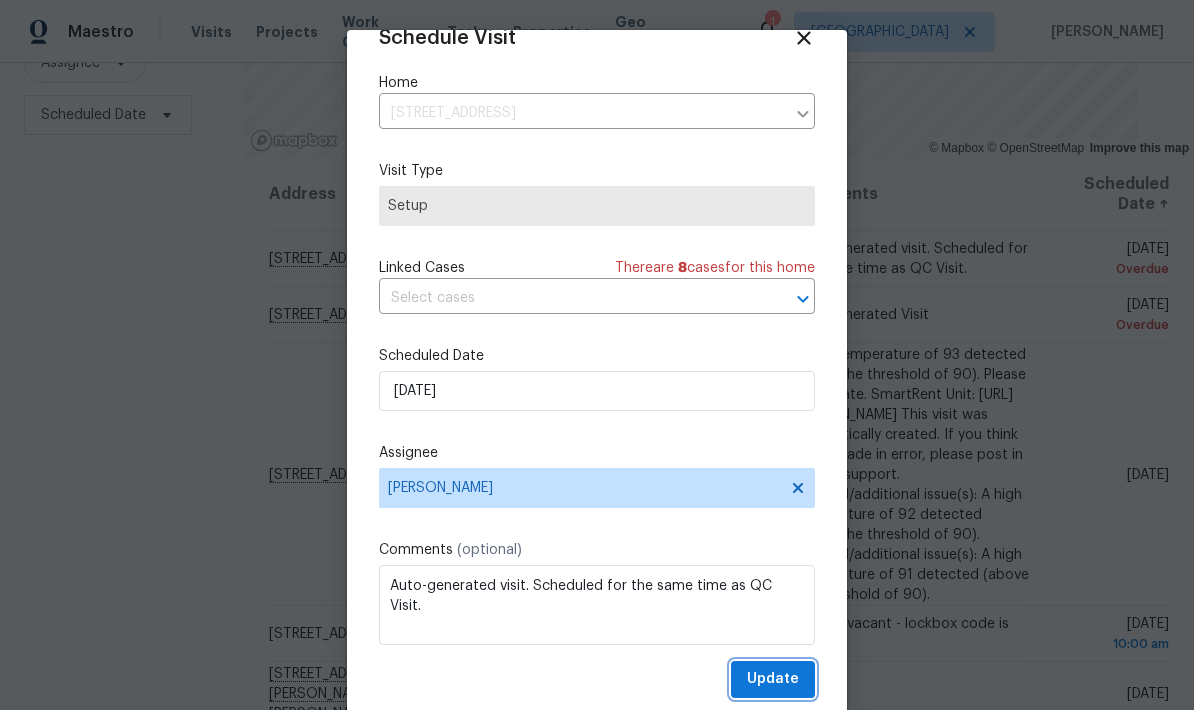 click on "Update" at bounding box center [773, 679] 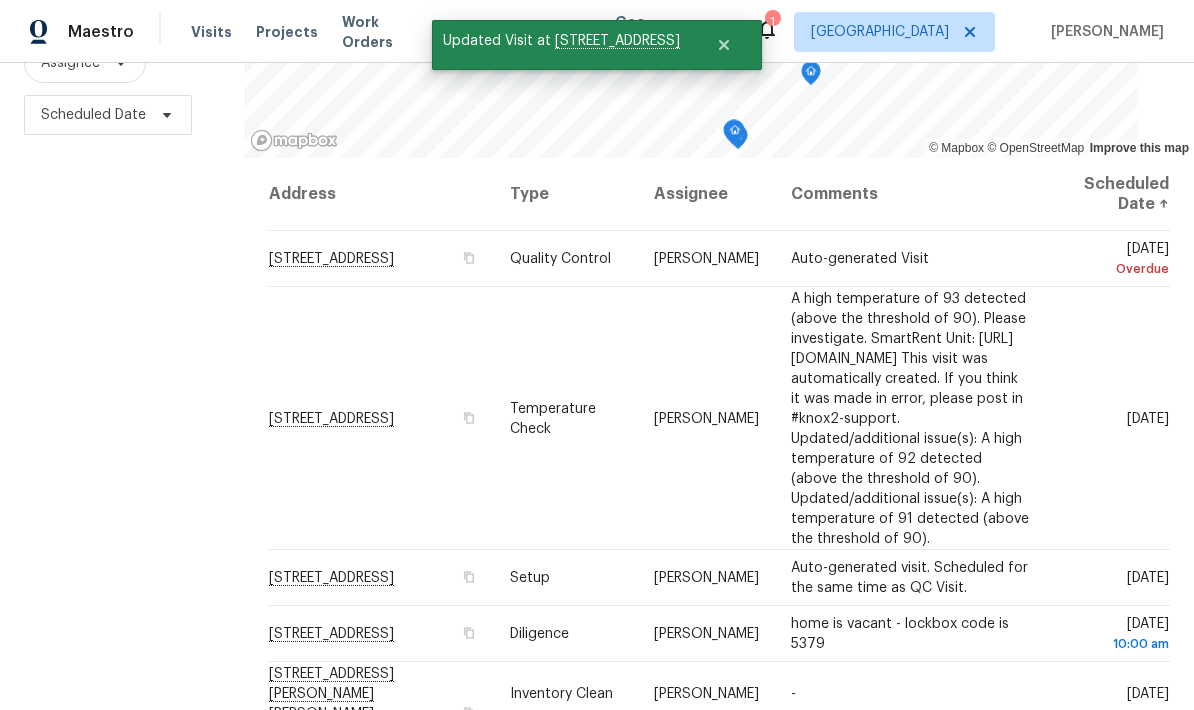 click 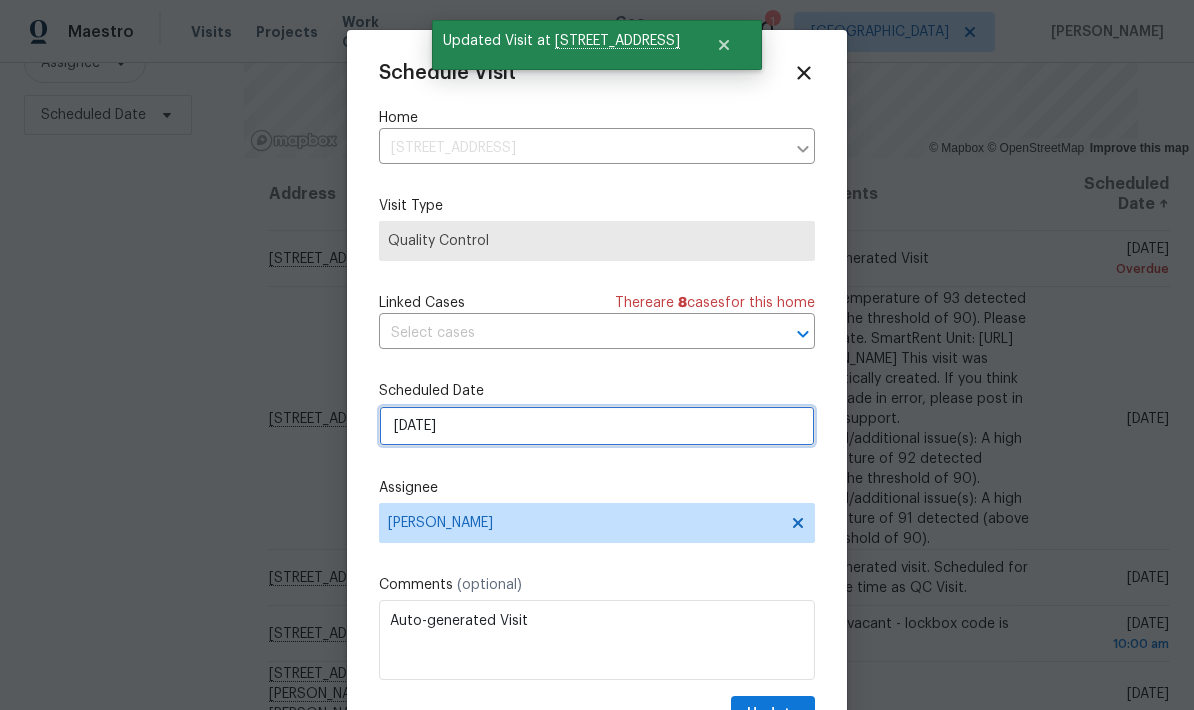 click on "7/18/2025" at bounding box center [597, 426] 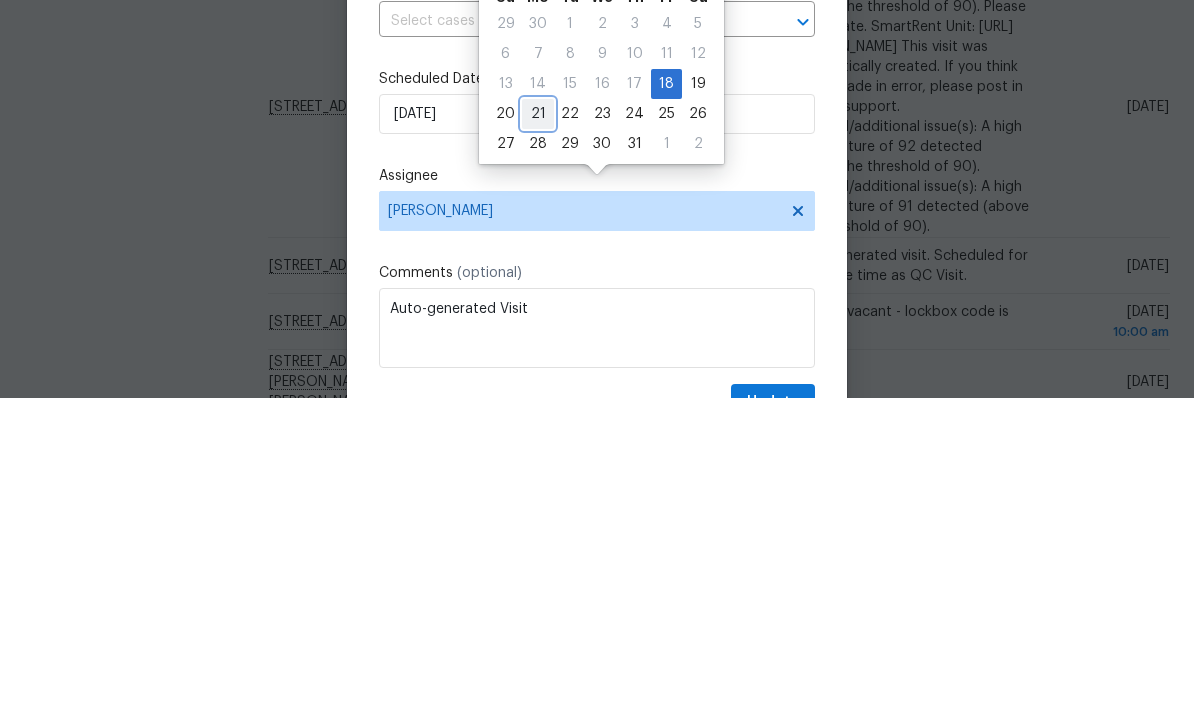 click on "21" at bounding box center (538, 426) 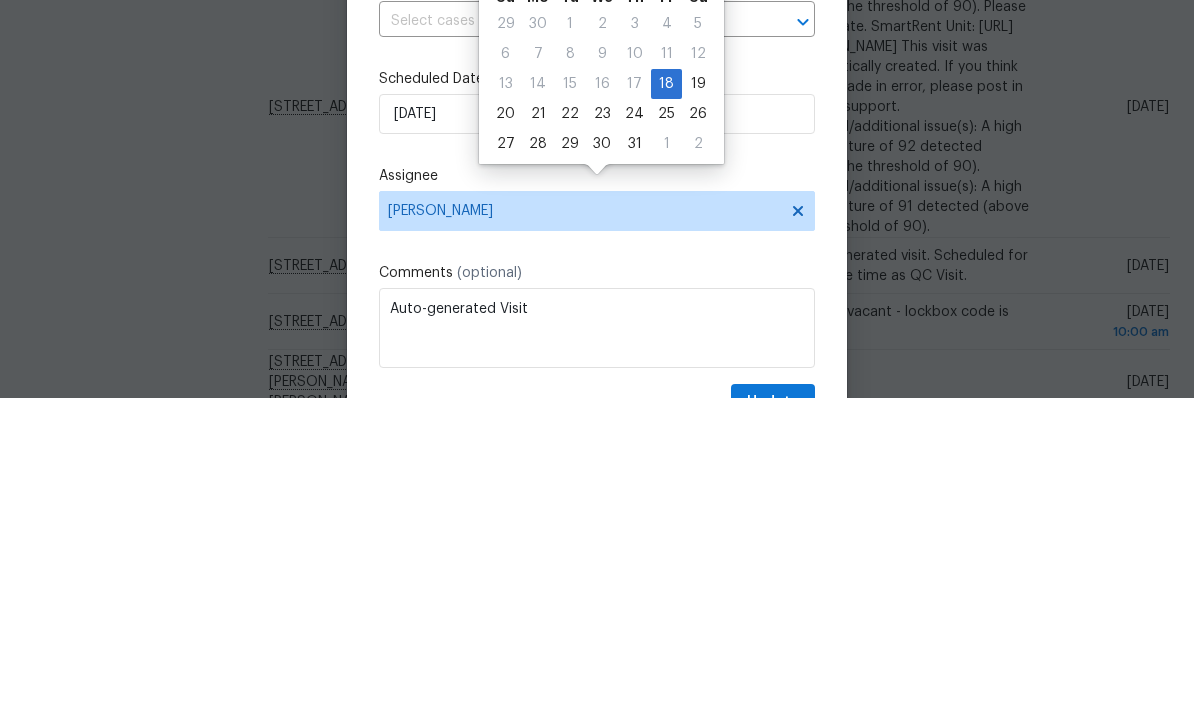 type on "7/21/2025" 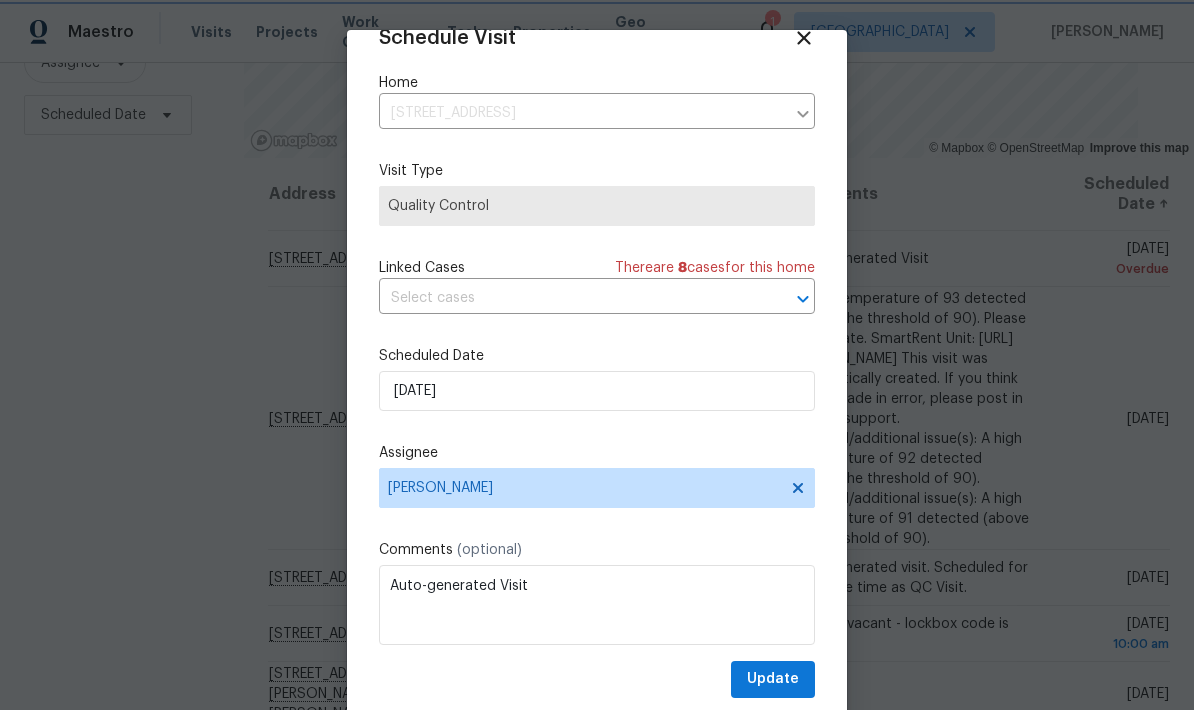 scroll, scrollTop: 39, scrollLeft: 0, axis: vertical 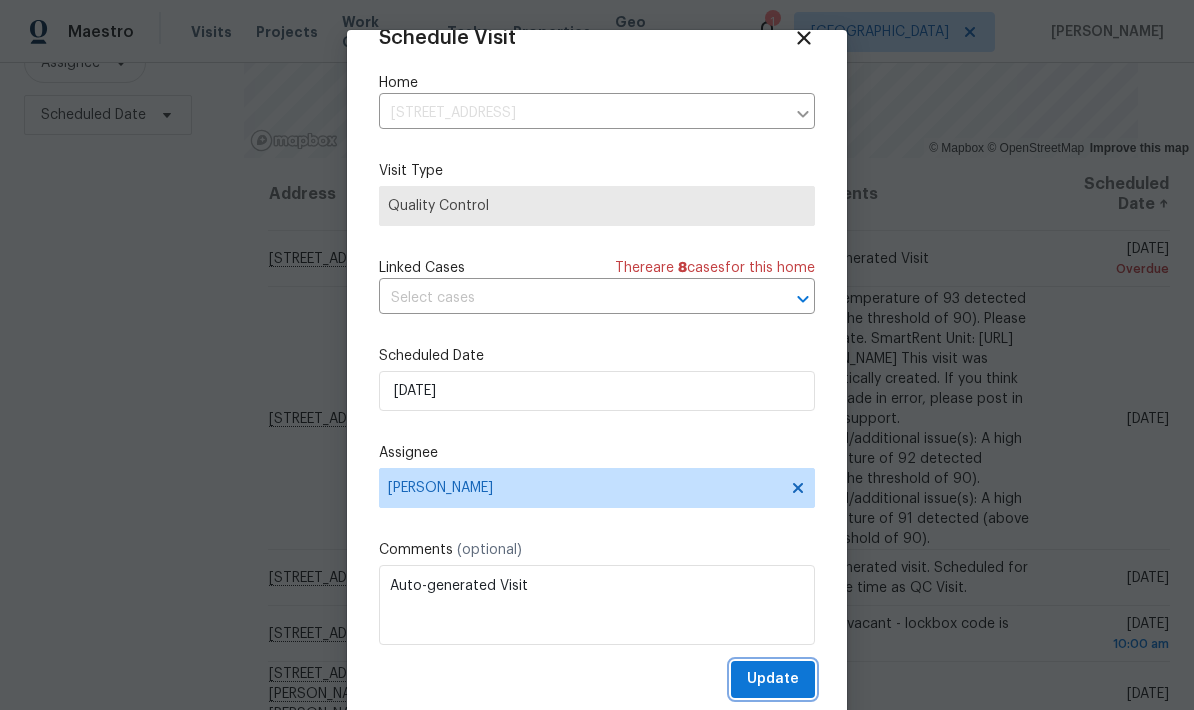 click on "Update" at bounding box center (773, 679) 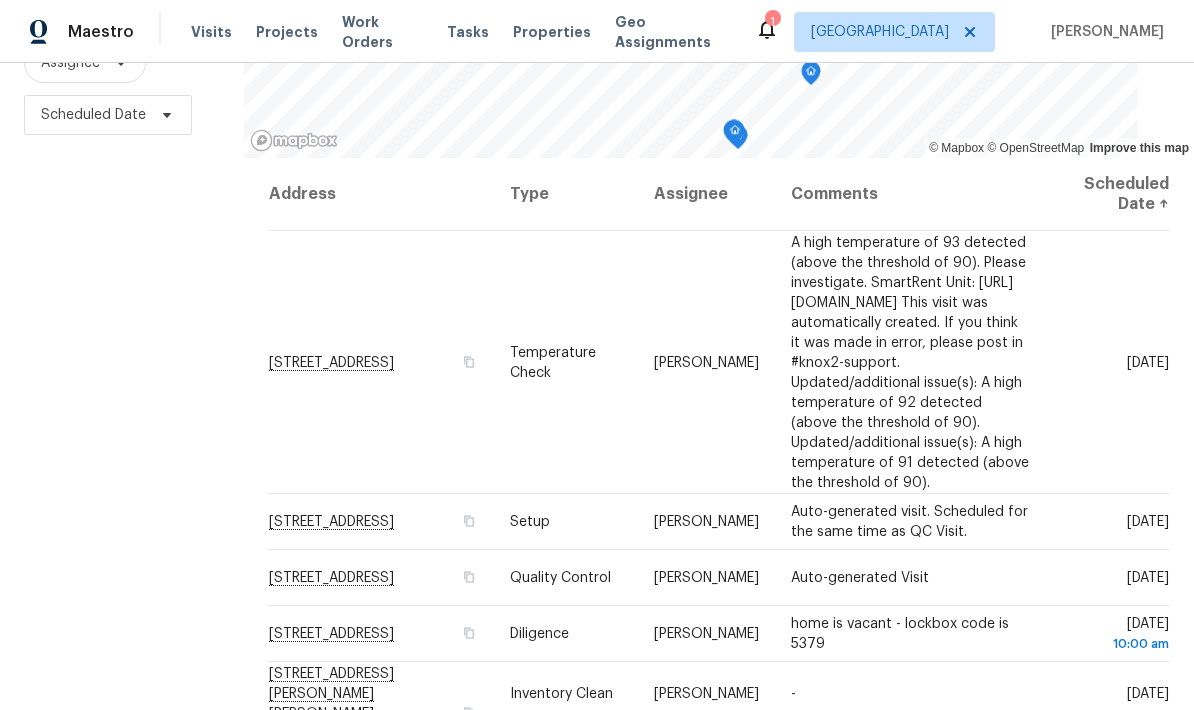 click at bounding box center [0, 0] 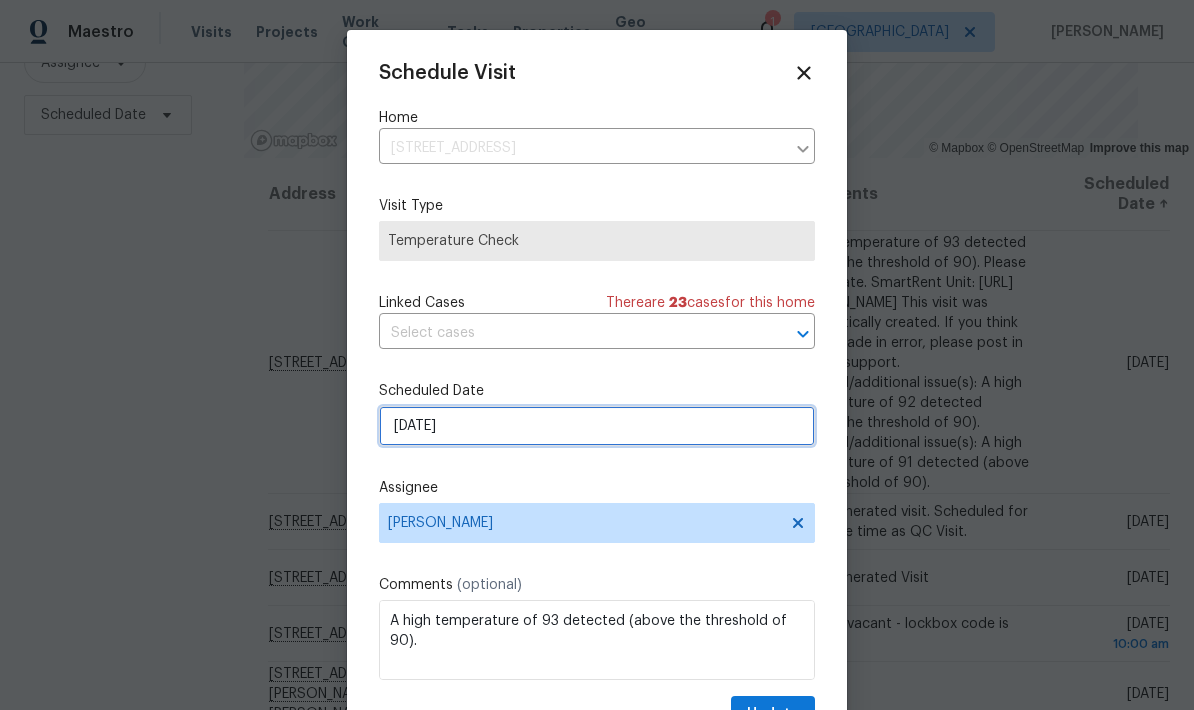 click on "7/20/2025" at bounding box center (597, 426) 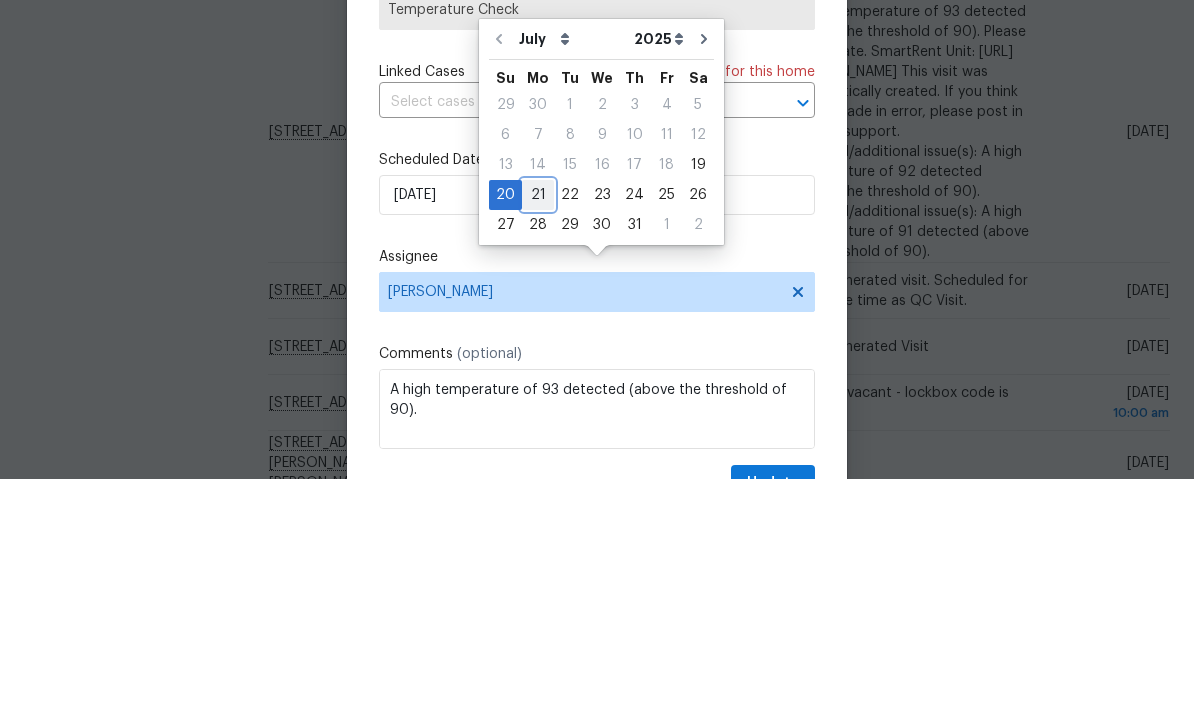 click on "21" at bounding box center [538, 426] 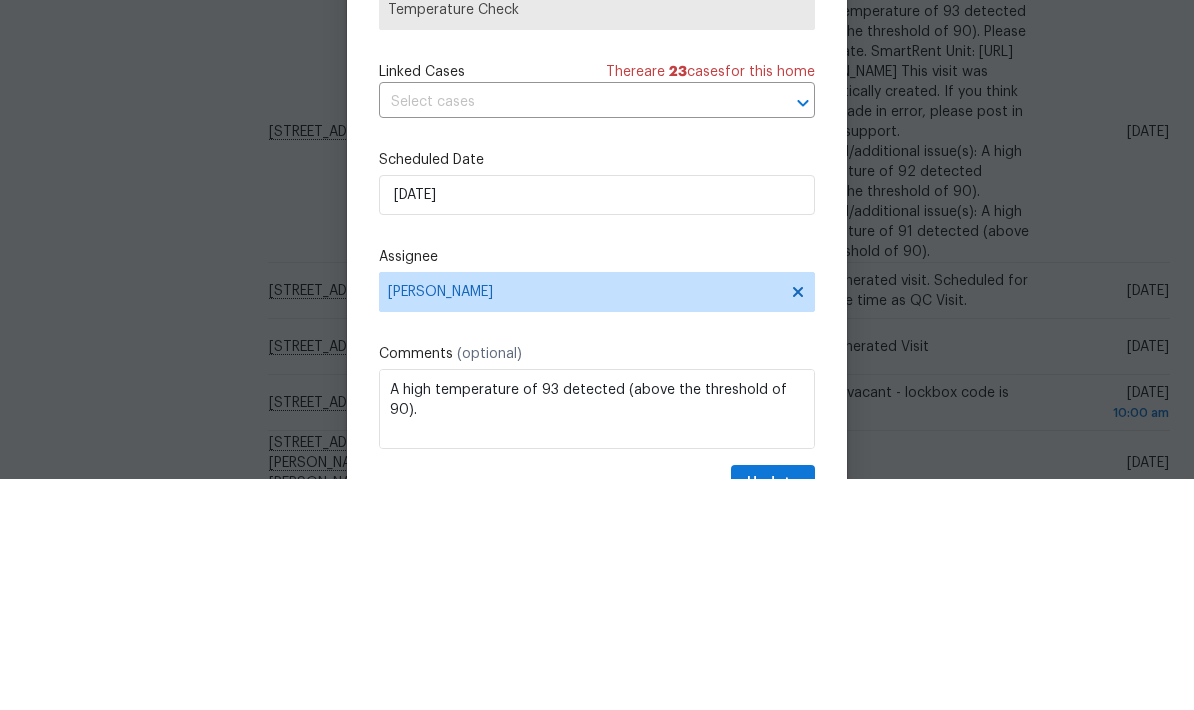 type on "7/21/2025" 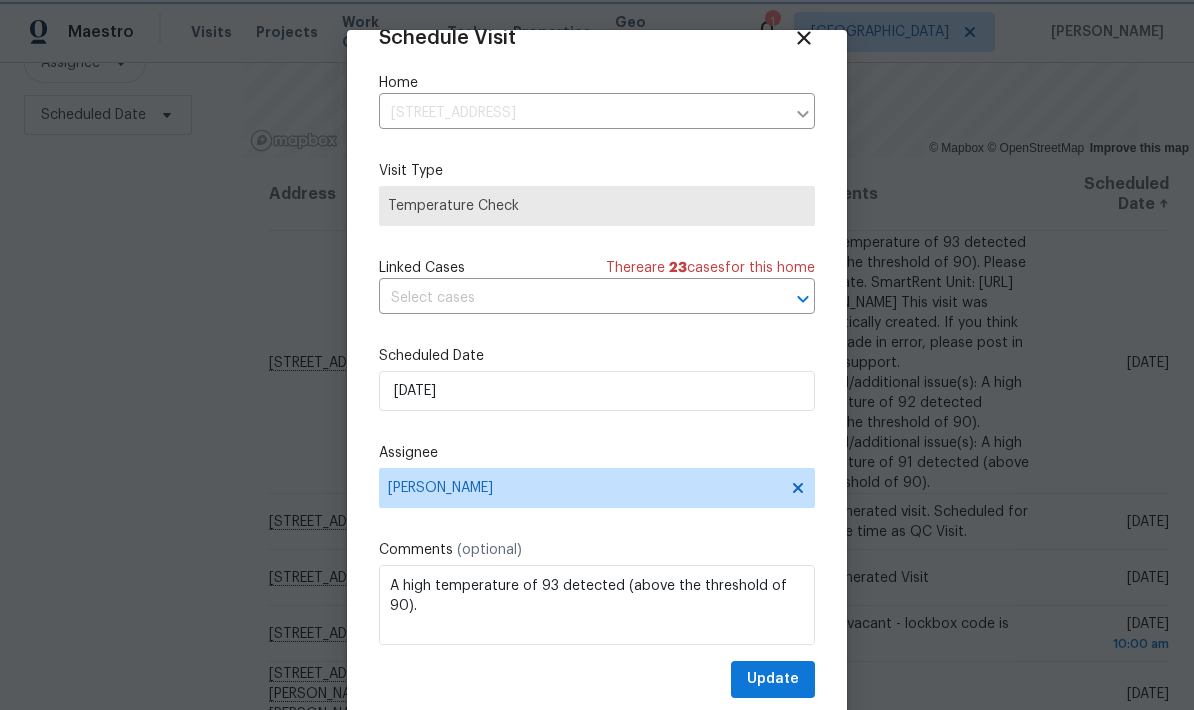 scroll, scrollTop: 39, scrollLeft: 0, axis: vertical 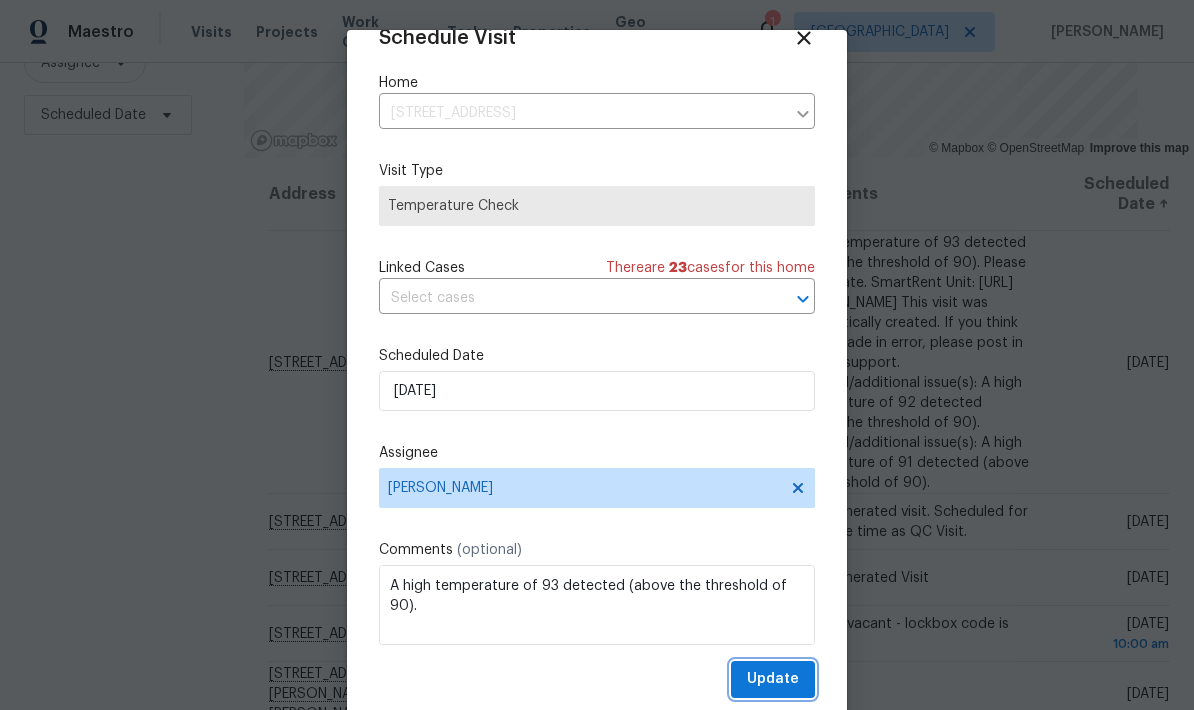 click on "Update" at bounding box center [773, 679] 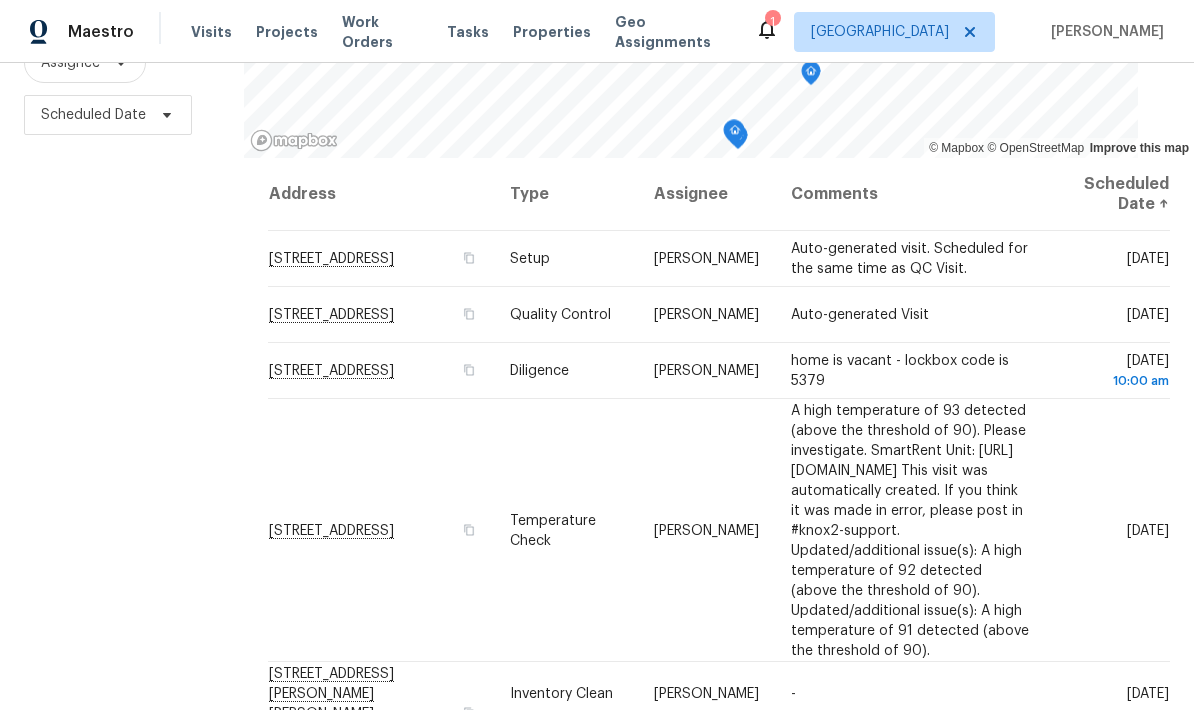 scroll, scrollTop: 0, scrollLeft: 0, axis: both 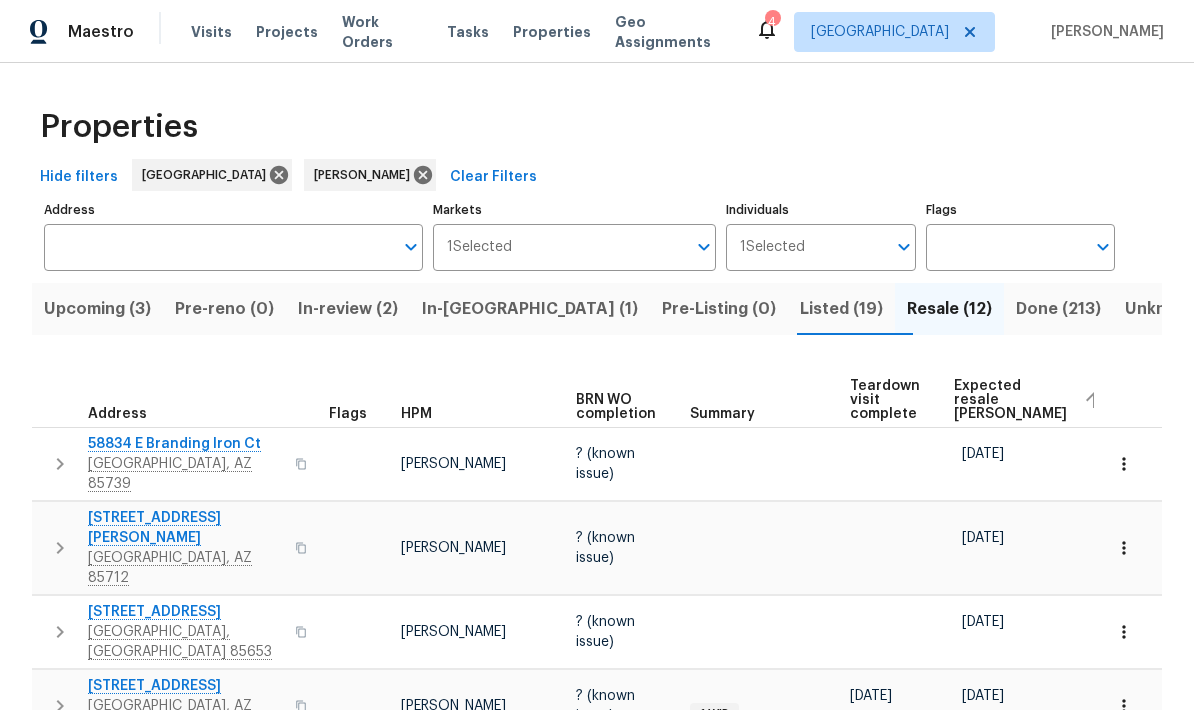 click on "Expected resale COE" at bounding box center (1010, 400) 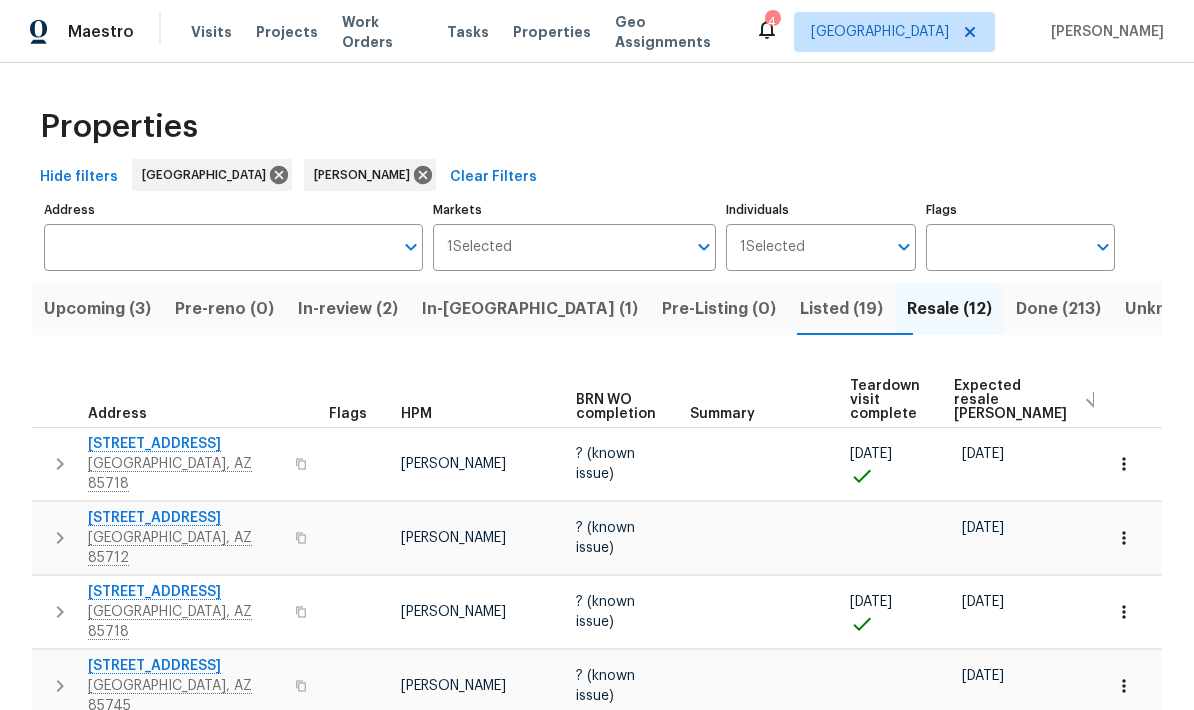 click on "Expected resale COE" at bounding box center (1010, 400) 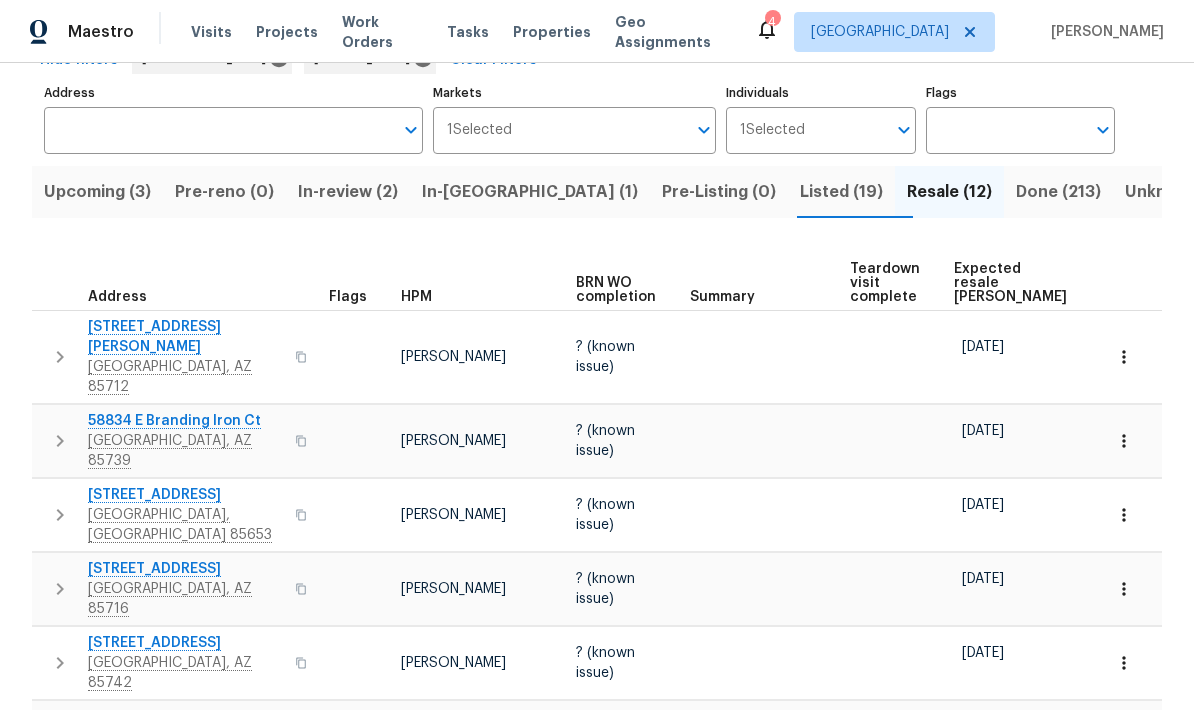 scroll, scrollTop: 115, scrollLeft: 0, axis: vertical 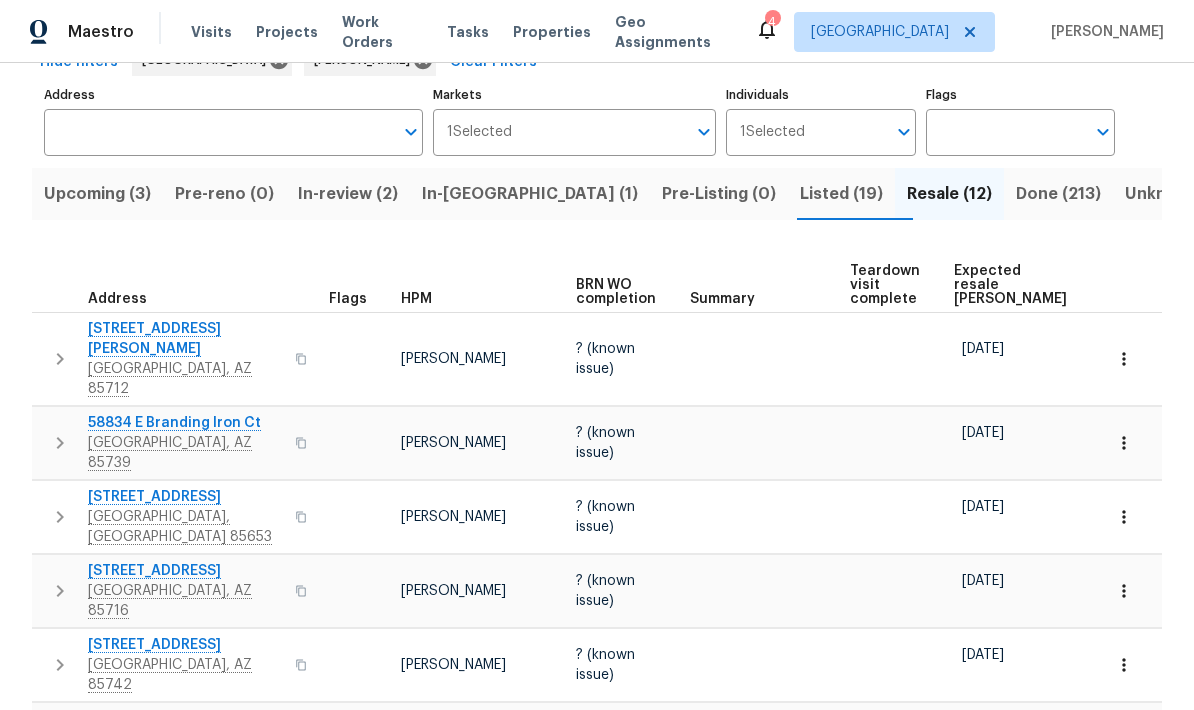 click on "Expected resale COE" at bounding box center (1010, 285) 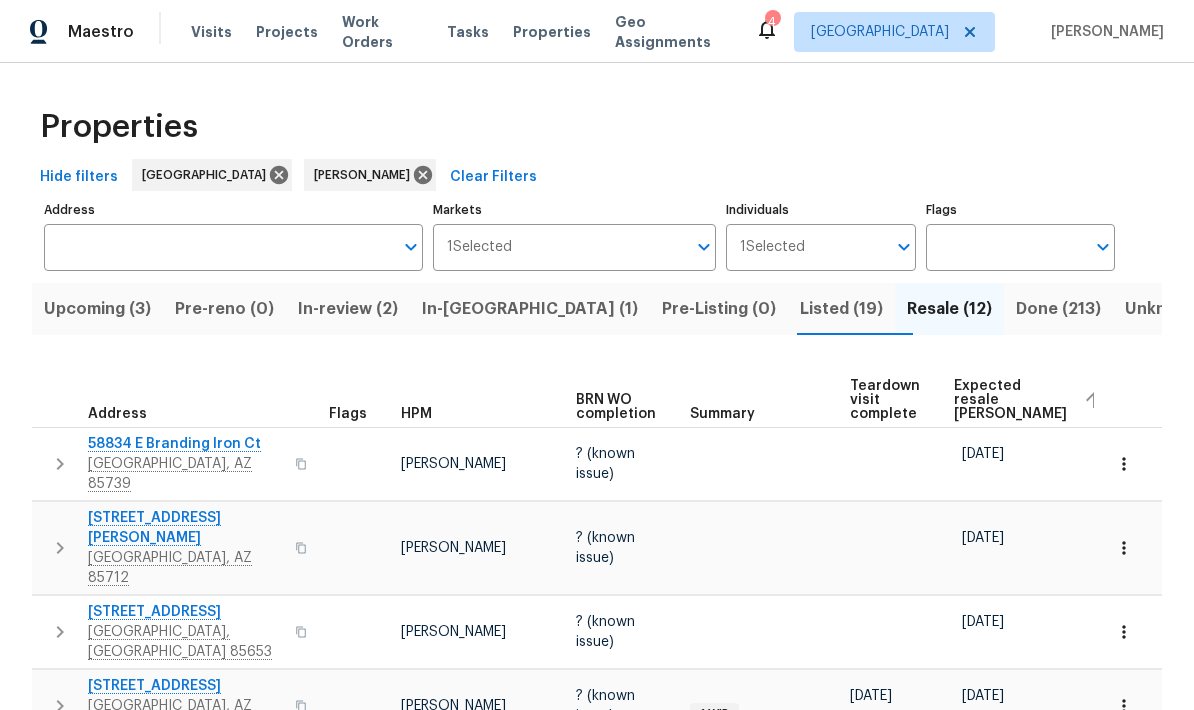 scroll, scrollTop: 0, scrollLeft: 0, axis: both 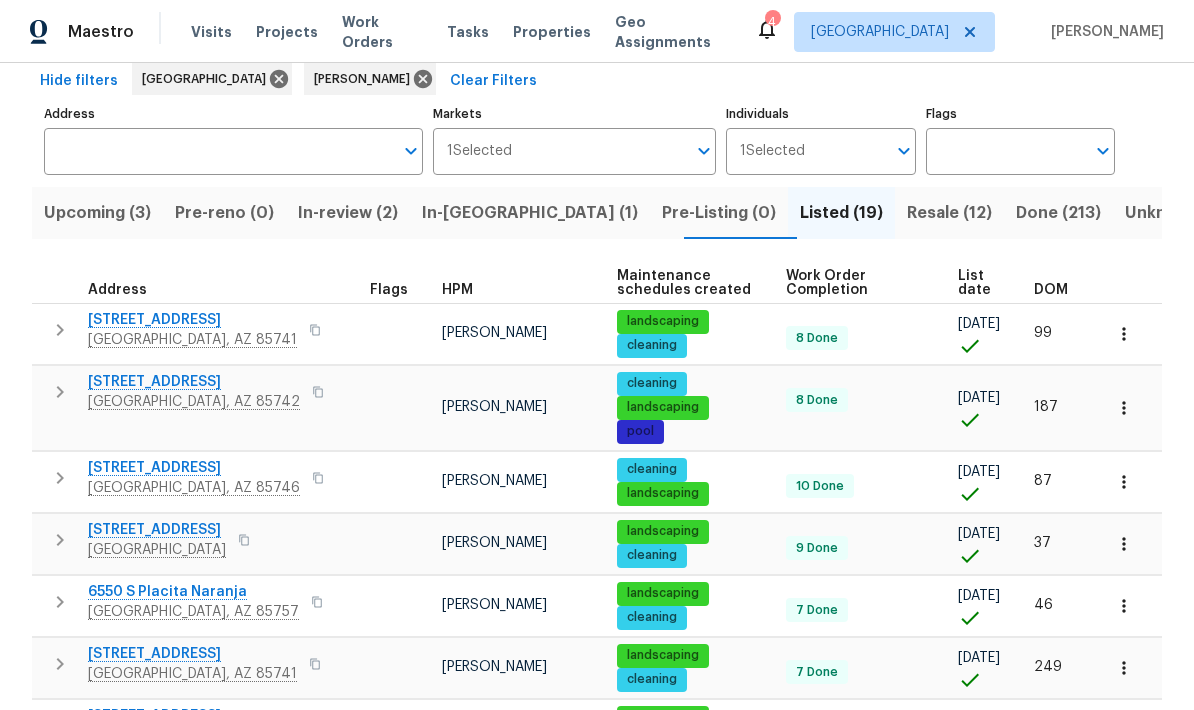 click 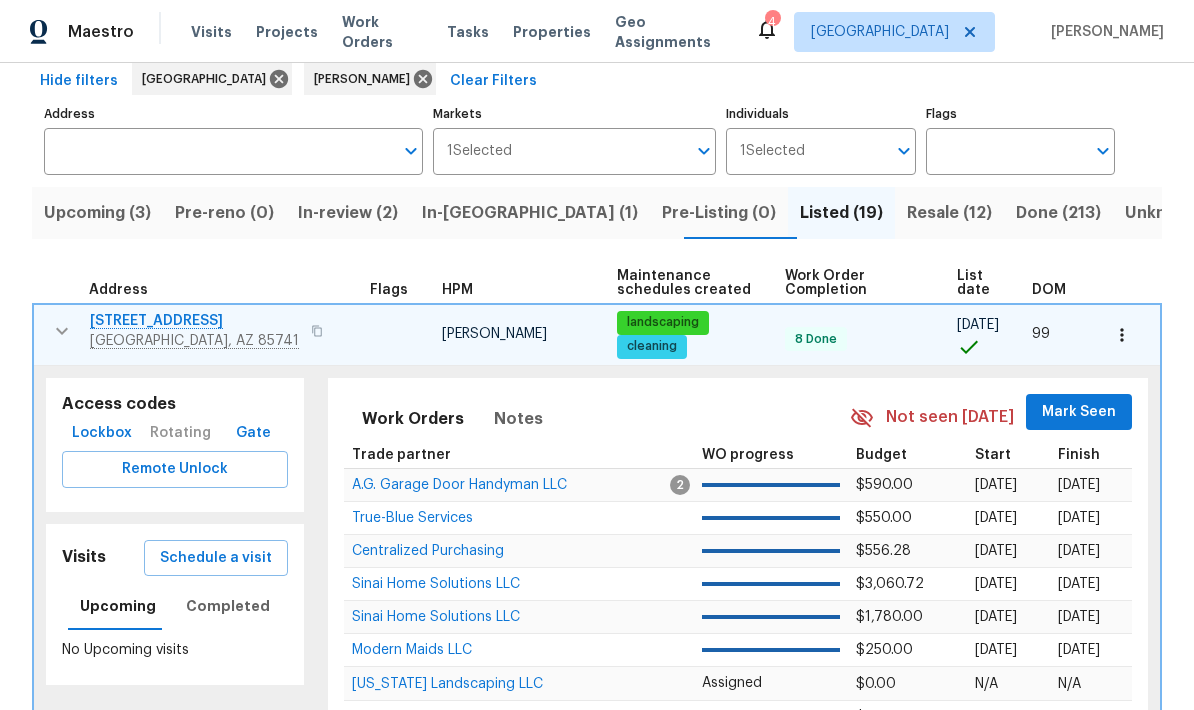 click on "Schedule a visit" at bounding box center [216, 558] 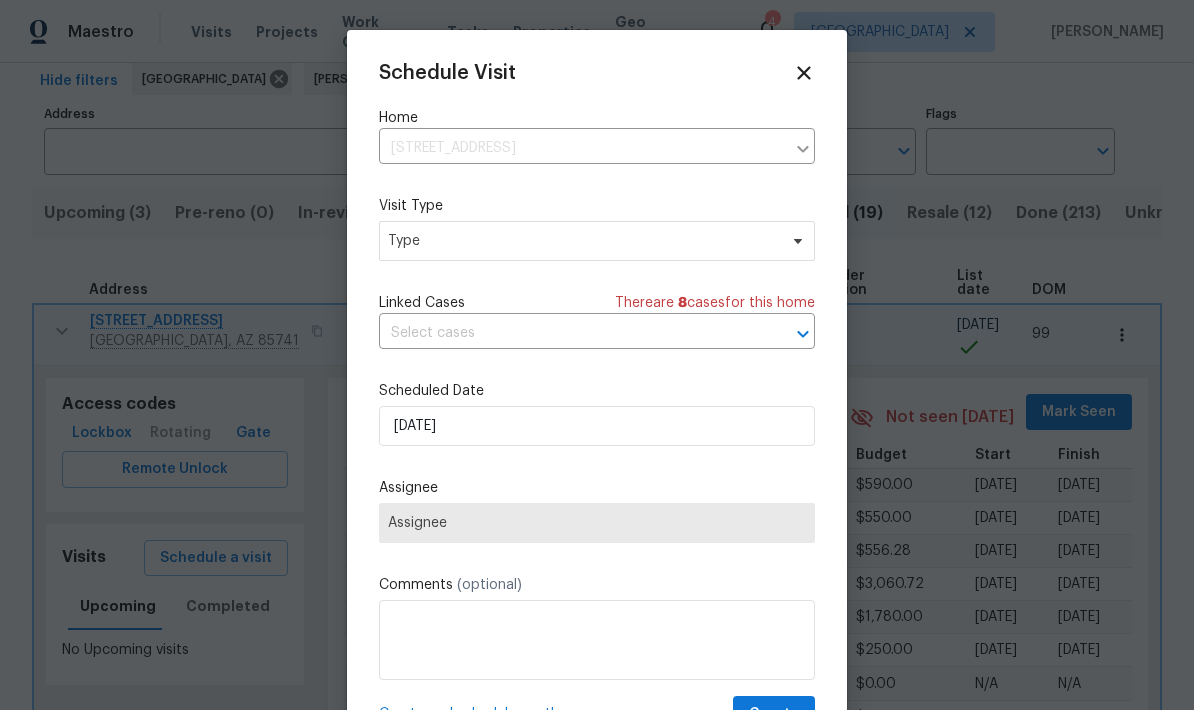 click 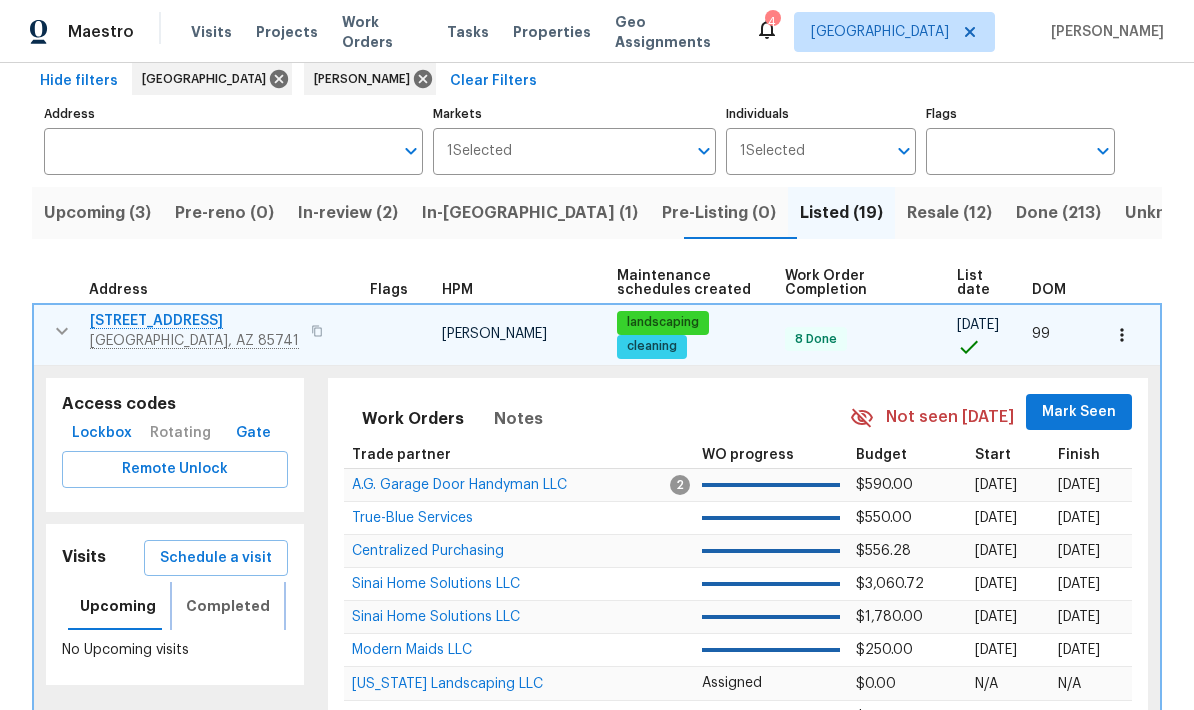 click on "Completed" at bounding box center [228, 606] 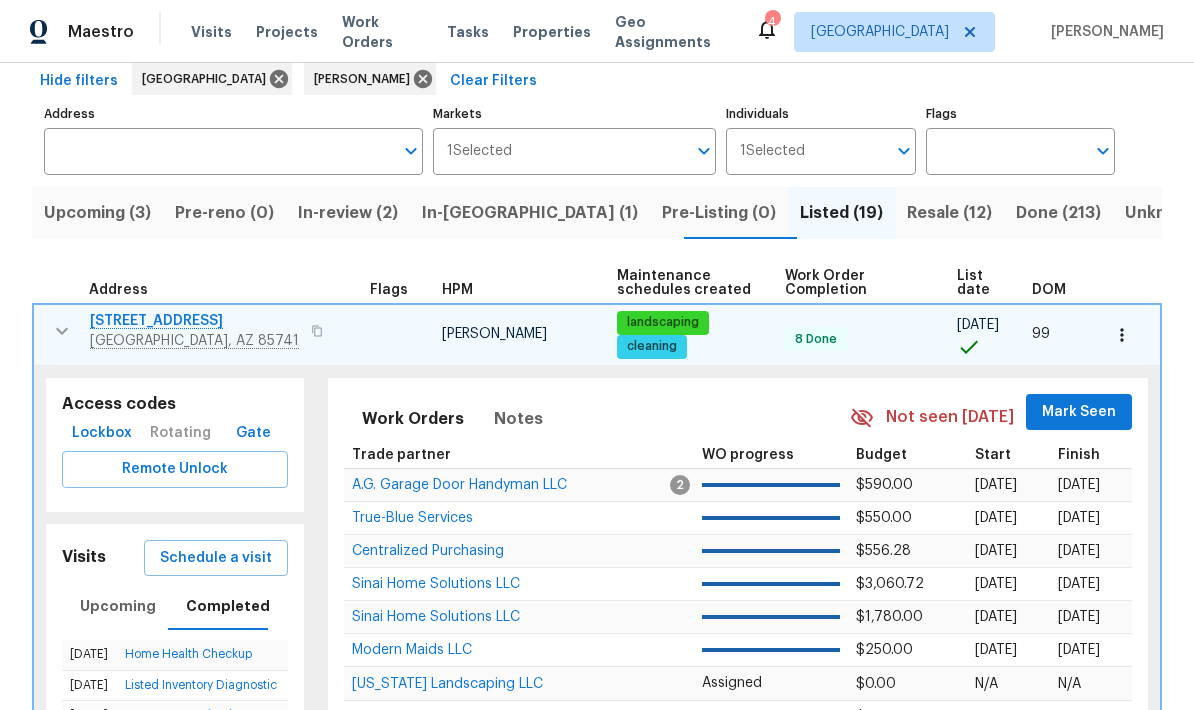 click on "Schedule a visit" at bounding box center (216, 558) 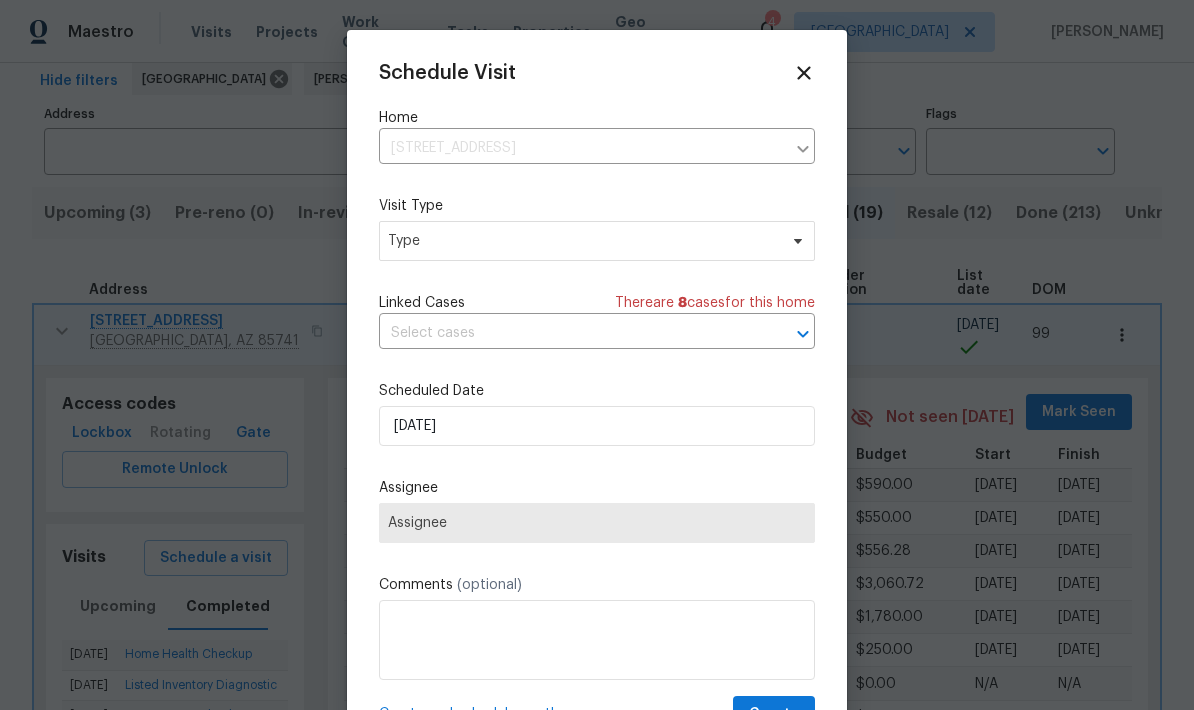 click at bounding box center [569, 333] 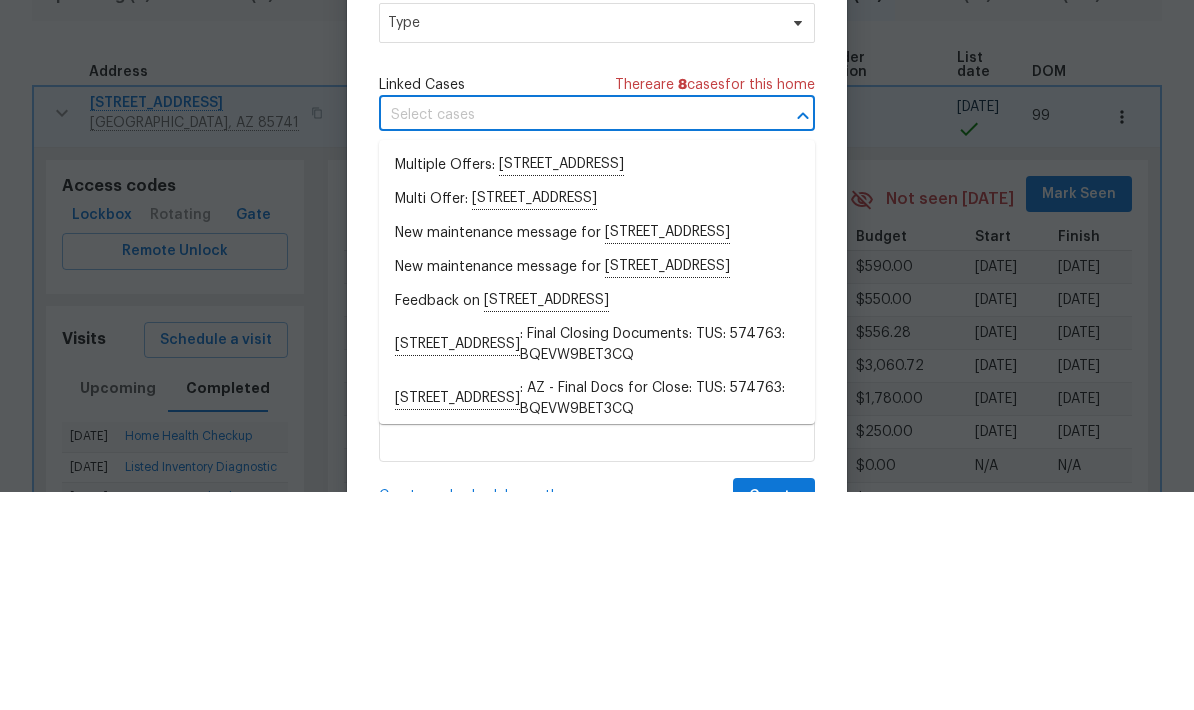 click on "Schedule Visit Home   4138 W Orangewood Dr, Tucson, AZ 85741 ​ Visit Type   Type Linked Cases There  are   8  case s  for this home   ​ Scheduled Date   7/19/2025 Assignee   Assignee Comments   (optional) Create and schedule another Create" at bounding box center [597, 380] 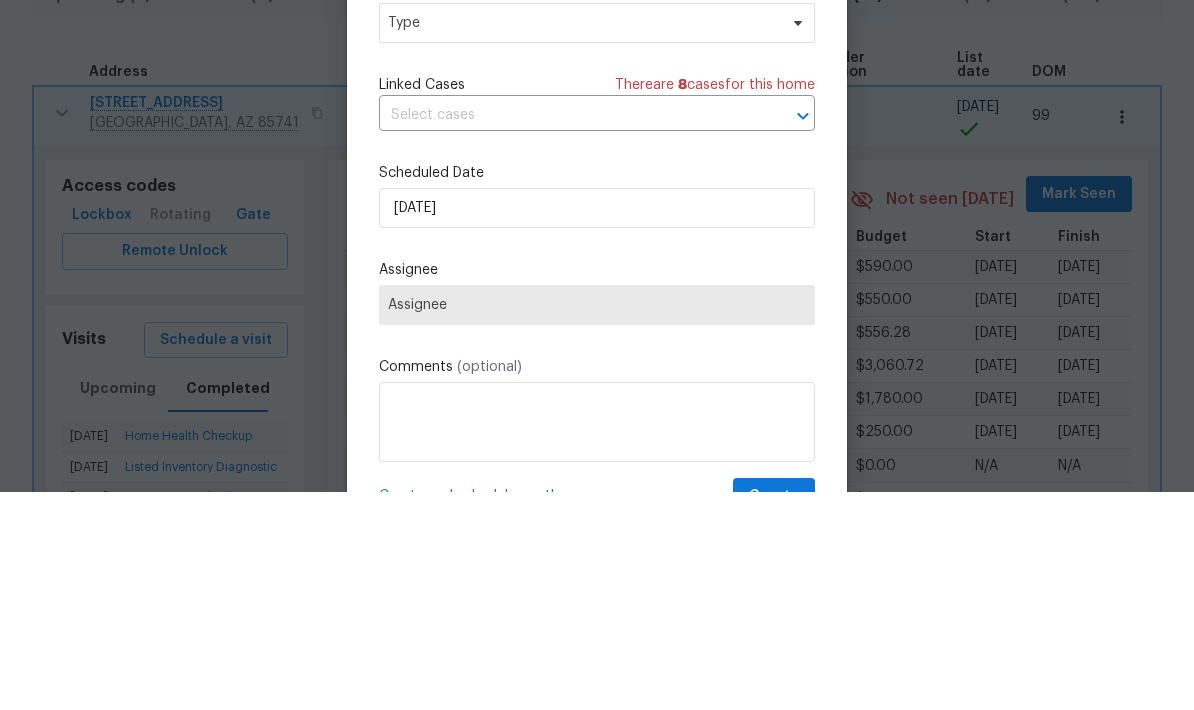 scroll, scrollTop: 80, scrollLeft: 0, axis: vertical 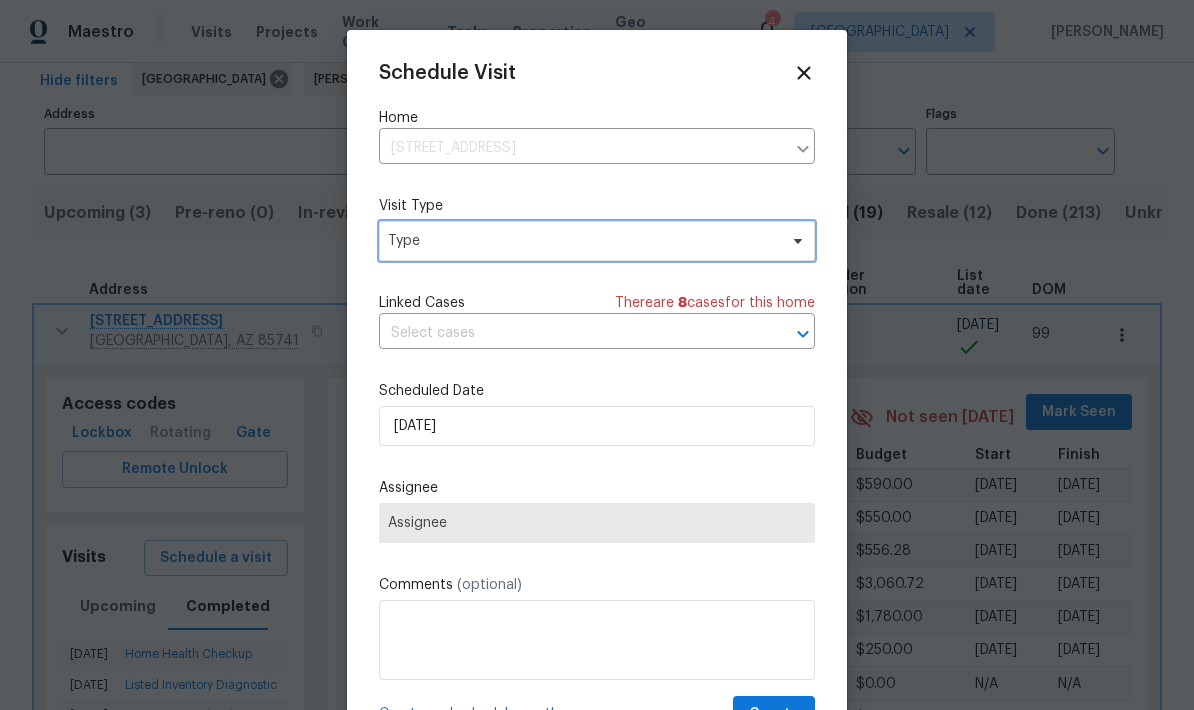 click on "Type" at bounding box center (582, 241) 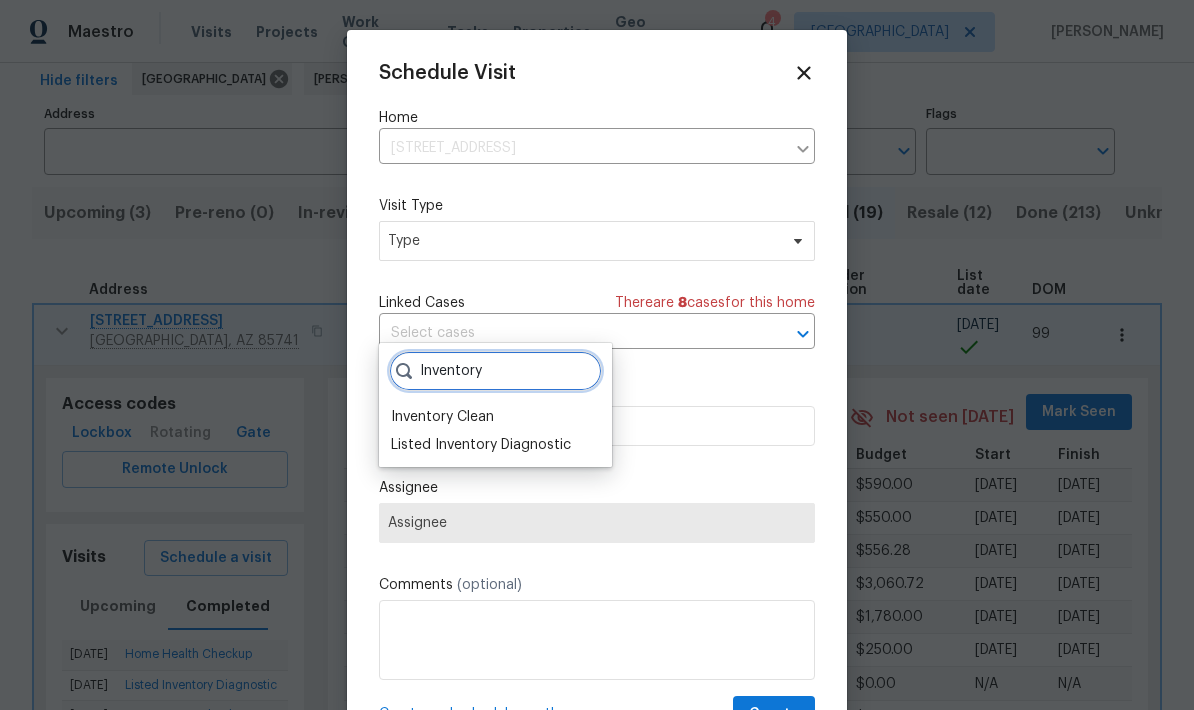 type on "Inventory" 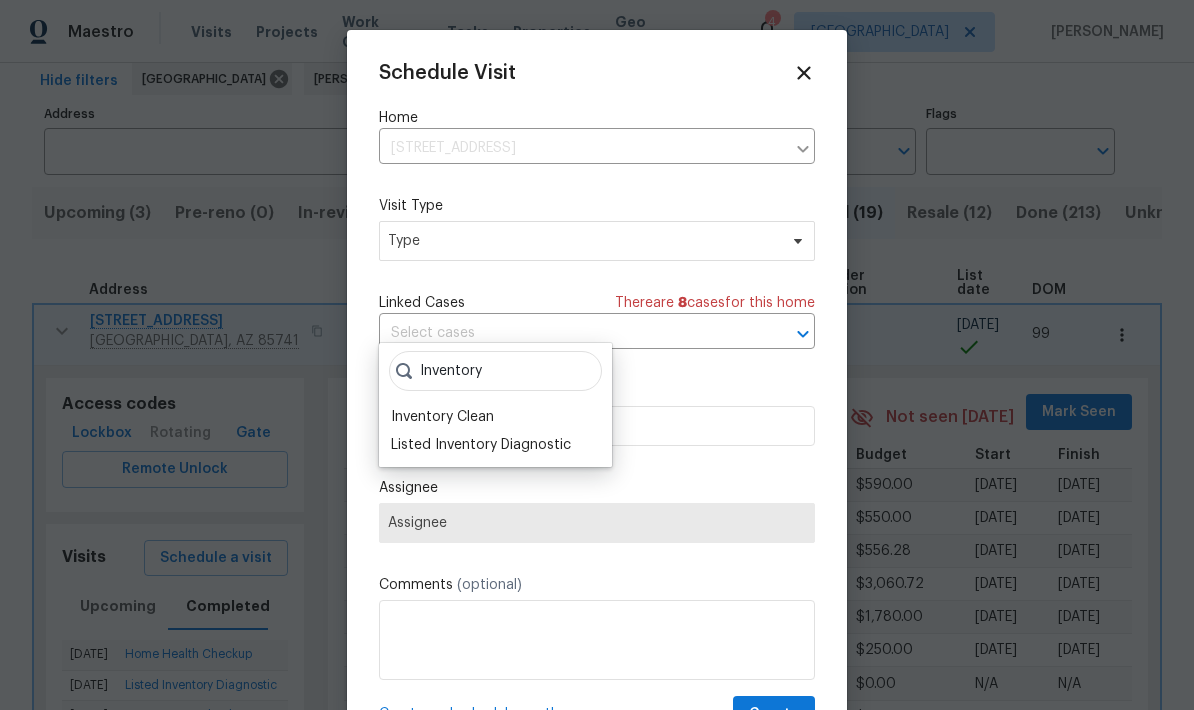 click on "Inventory Clean" at bounding box center (442, 417) 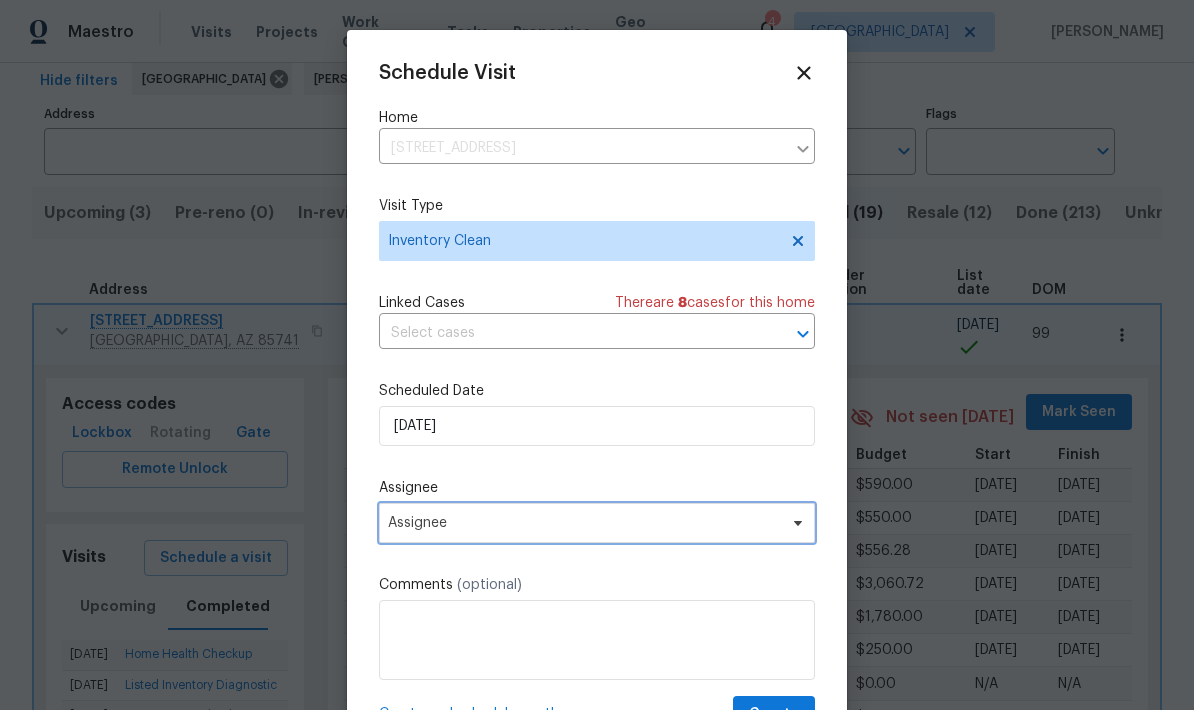 click on "Assignee" at bounding box center (584, 523) 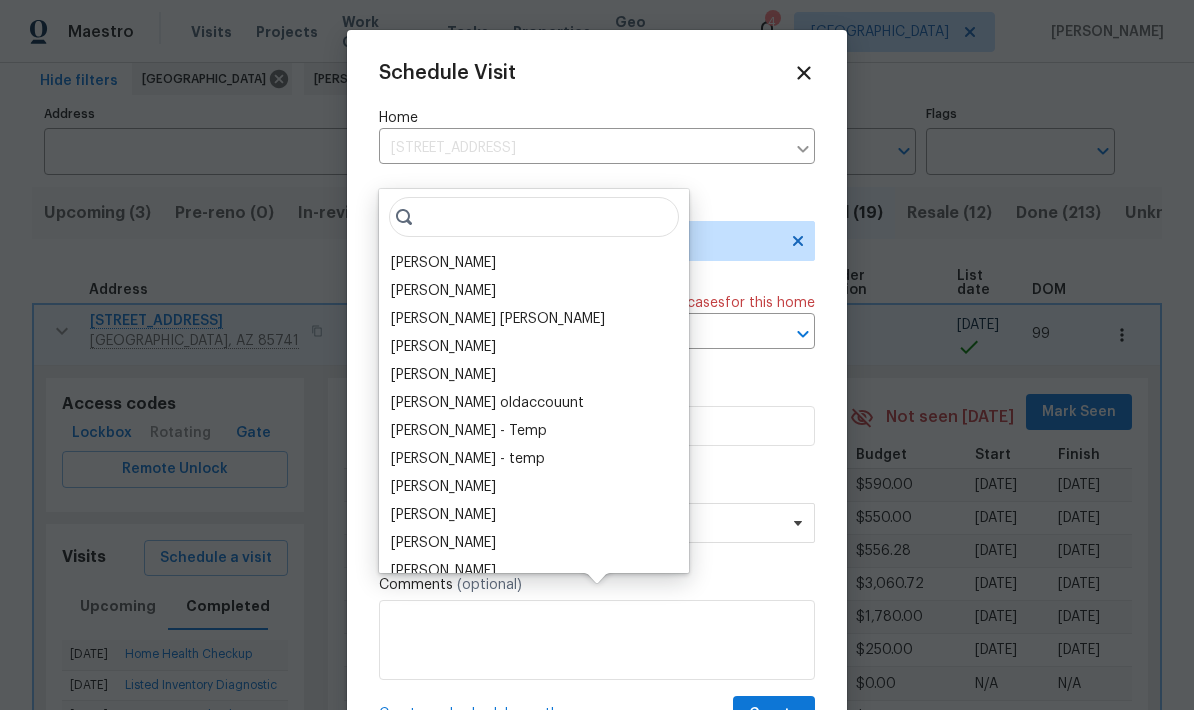 click on "[PERSON_NAME]" at bounding box center (443, 263) 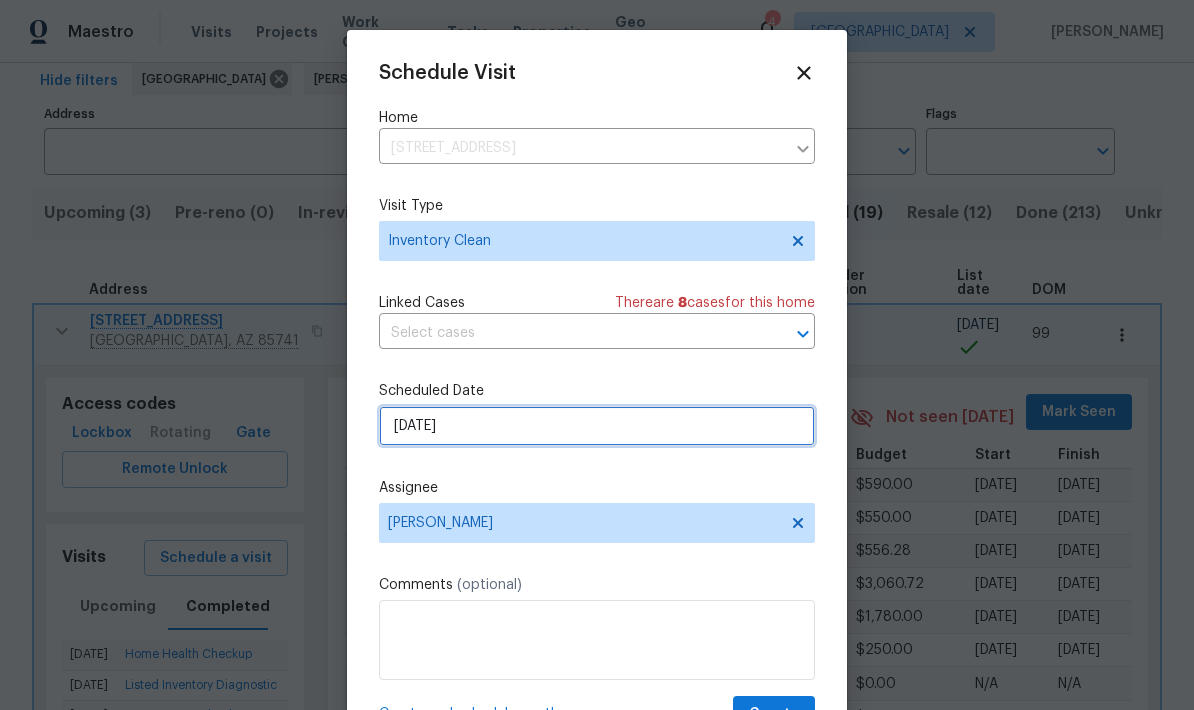 click on "7/19/2025" at bounding box center (597, 426) 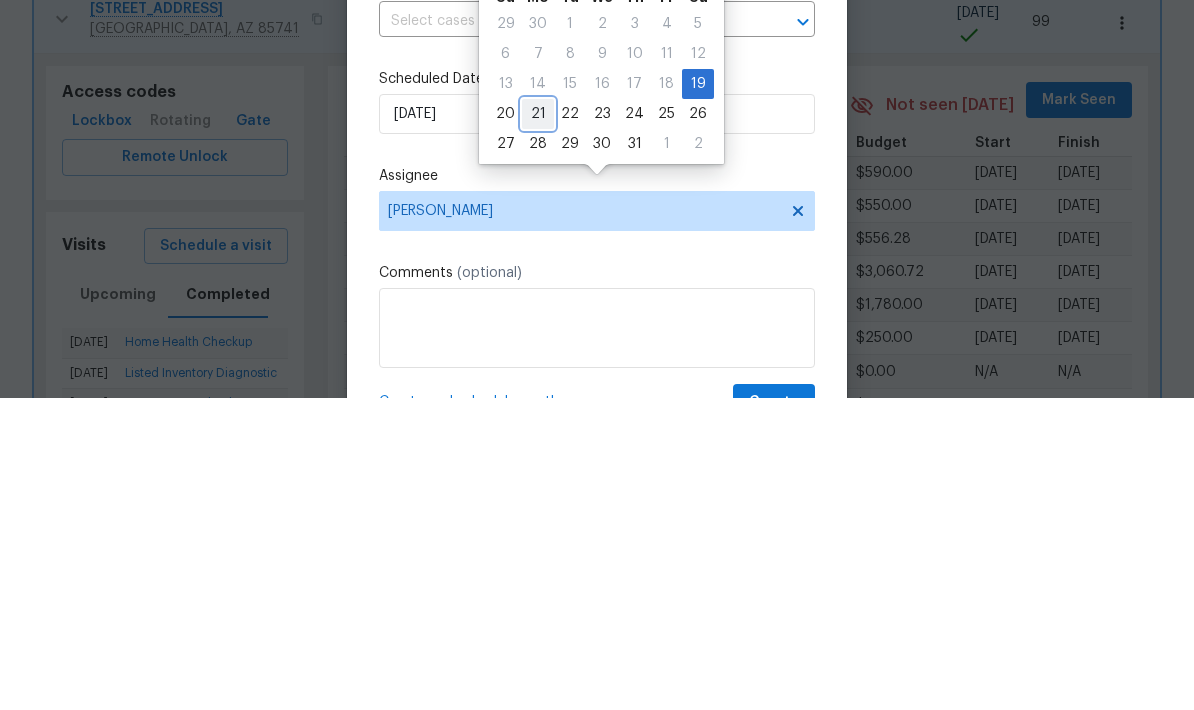 click on "21" at bounding box center (538, 426) 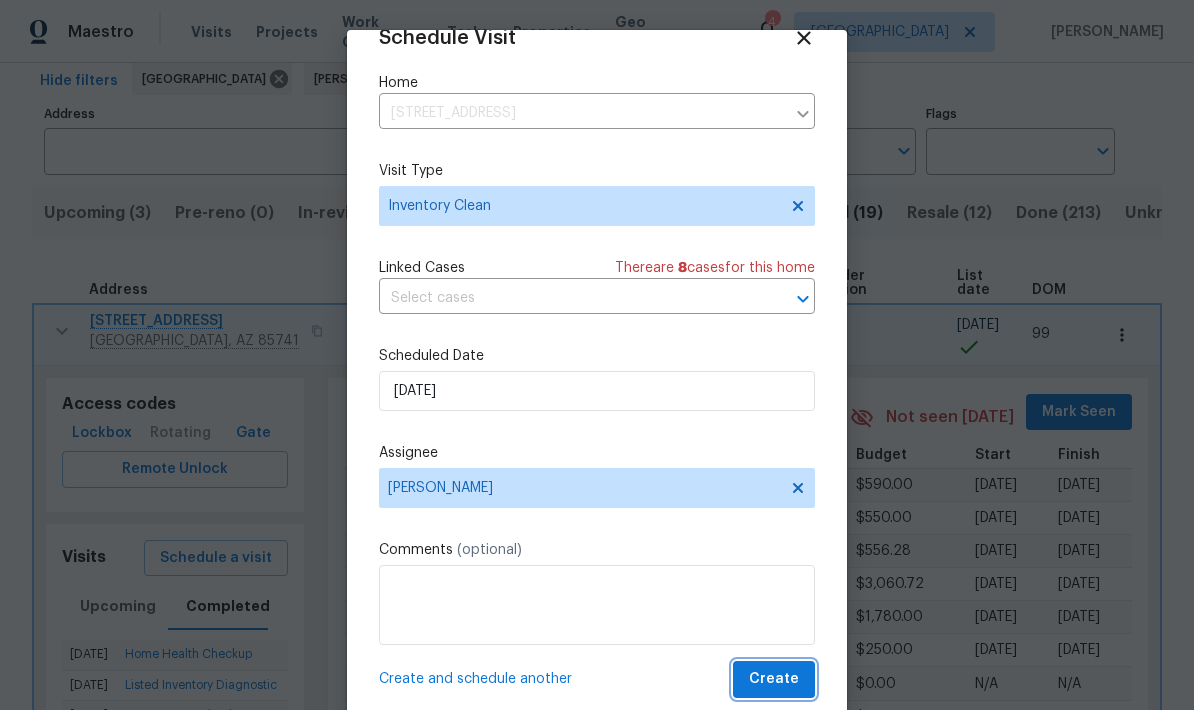 click on "Create" at bounding box center [774, 679] 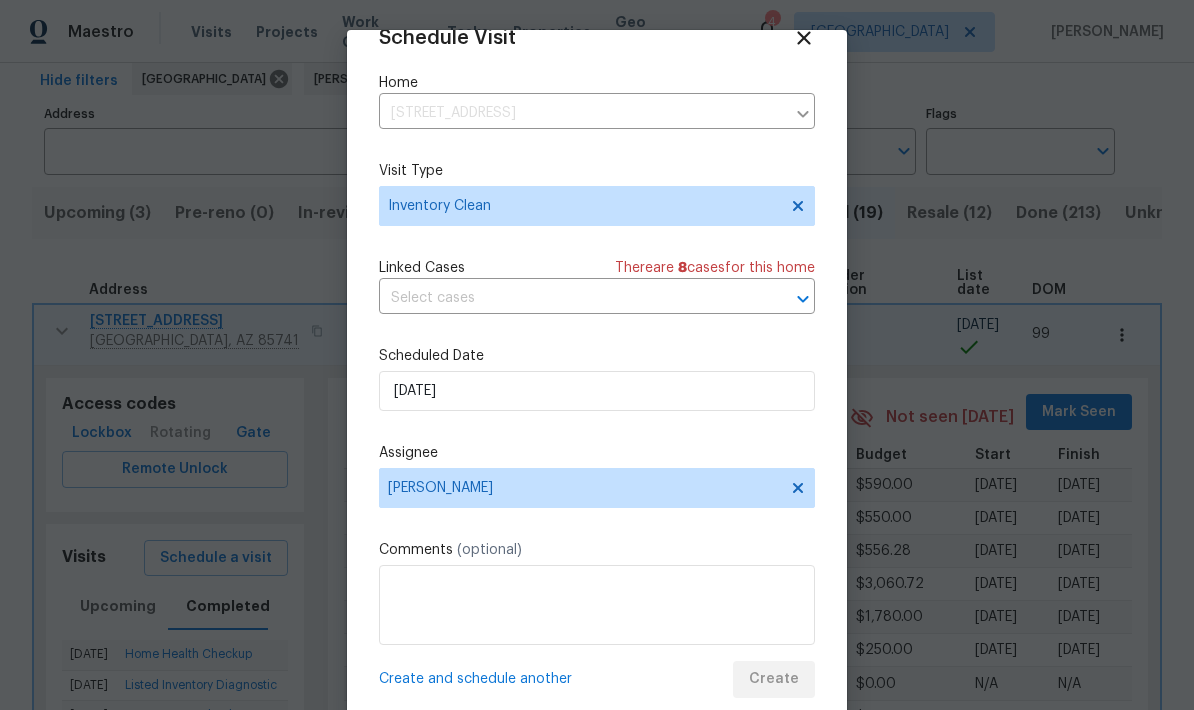 scroll, scrollTop: 39, scrollLeft: 0, axis: vertical 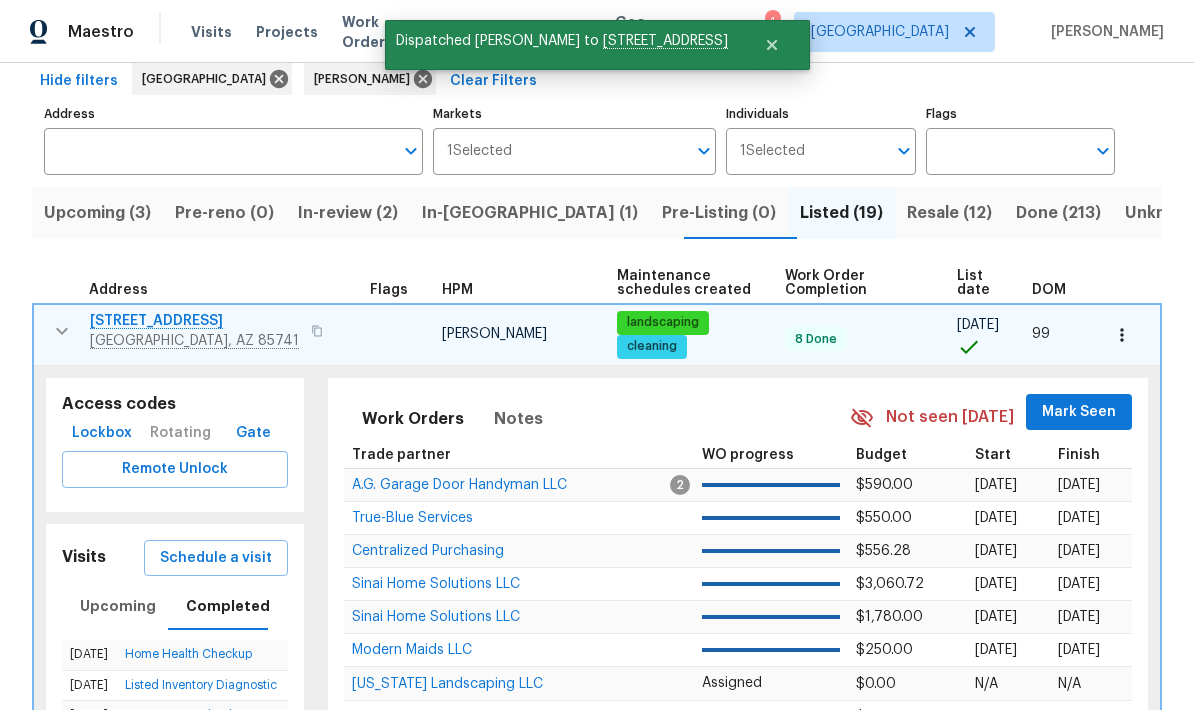 click 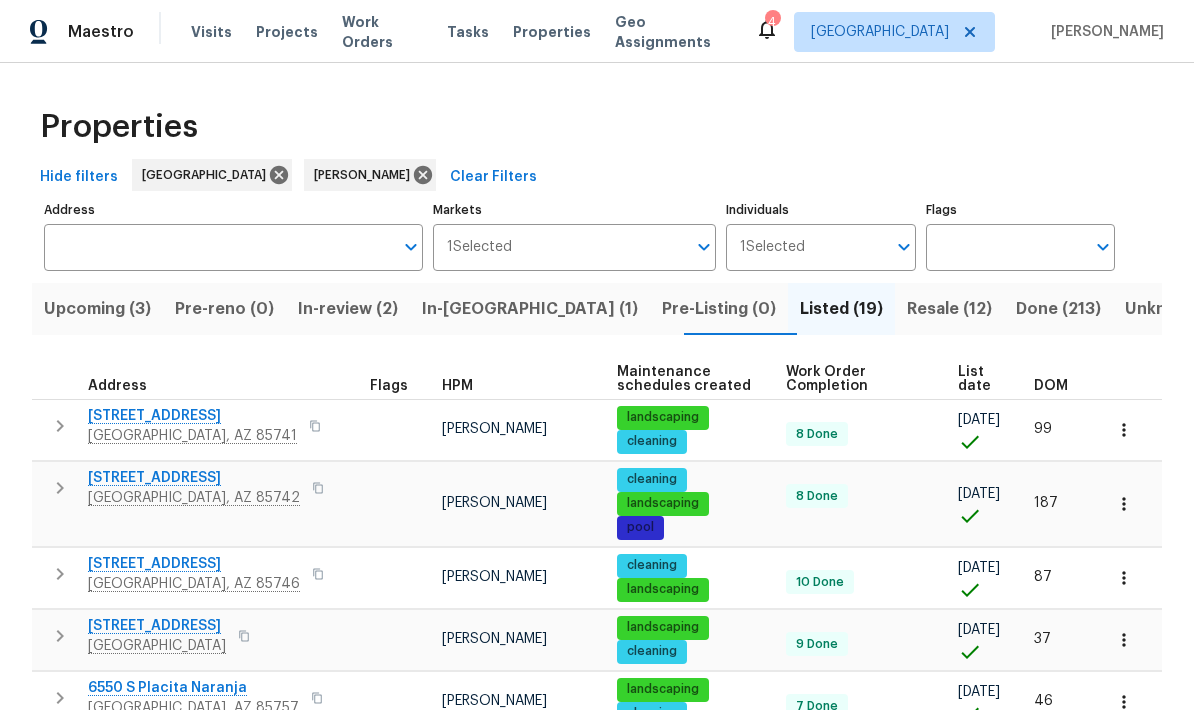 scroll, scrollTop: 0, scrollLeft: 0, axis: both 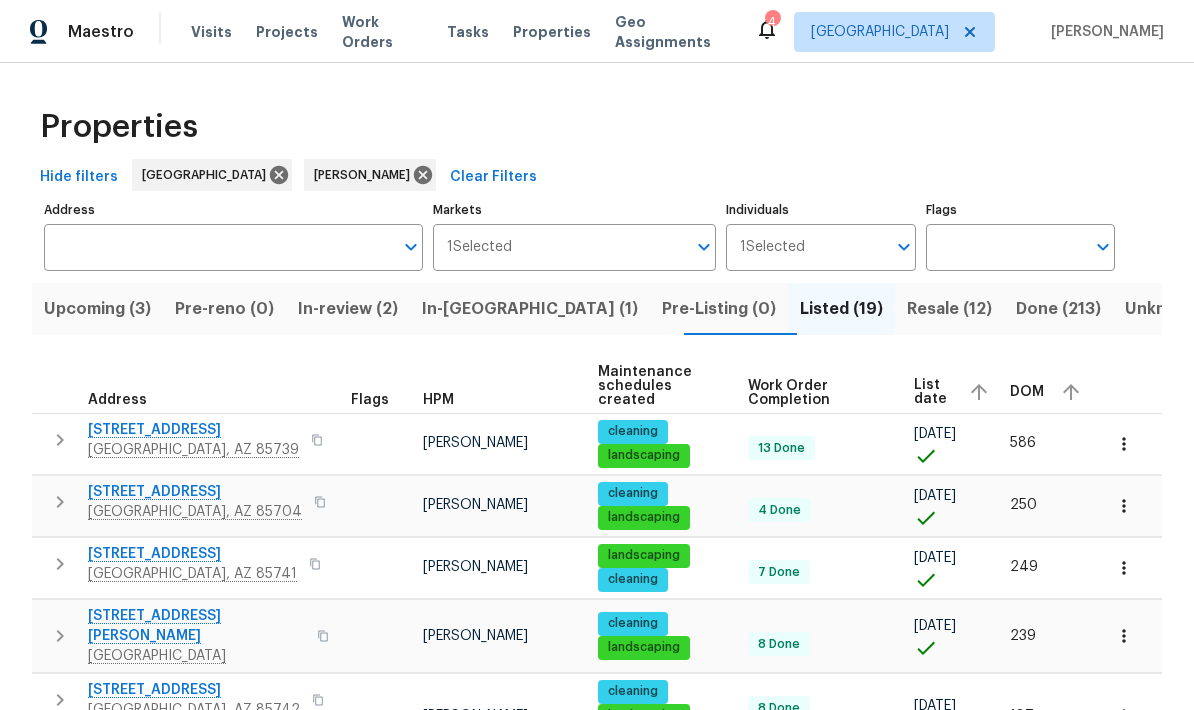 click 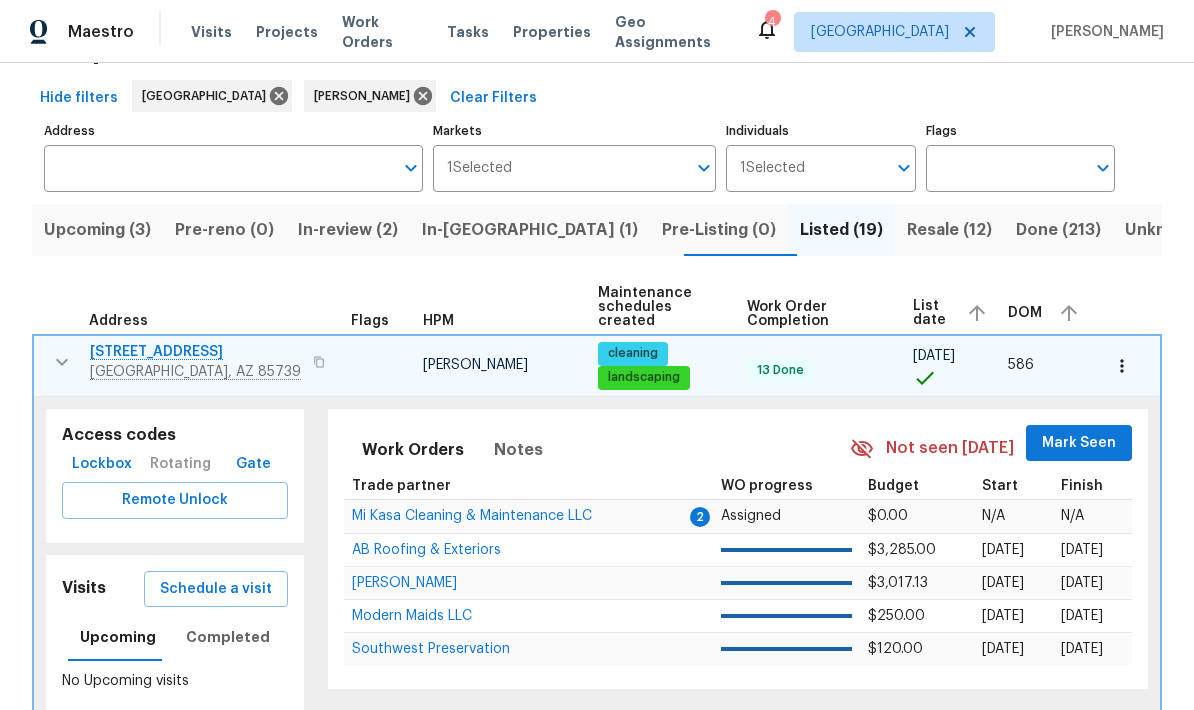 scroll, scrollTop: 185, scrollLeft: 0, axis: vertical 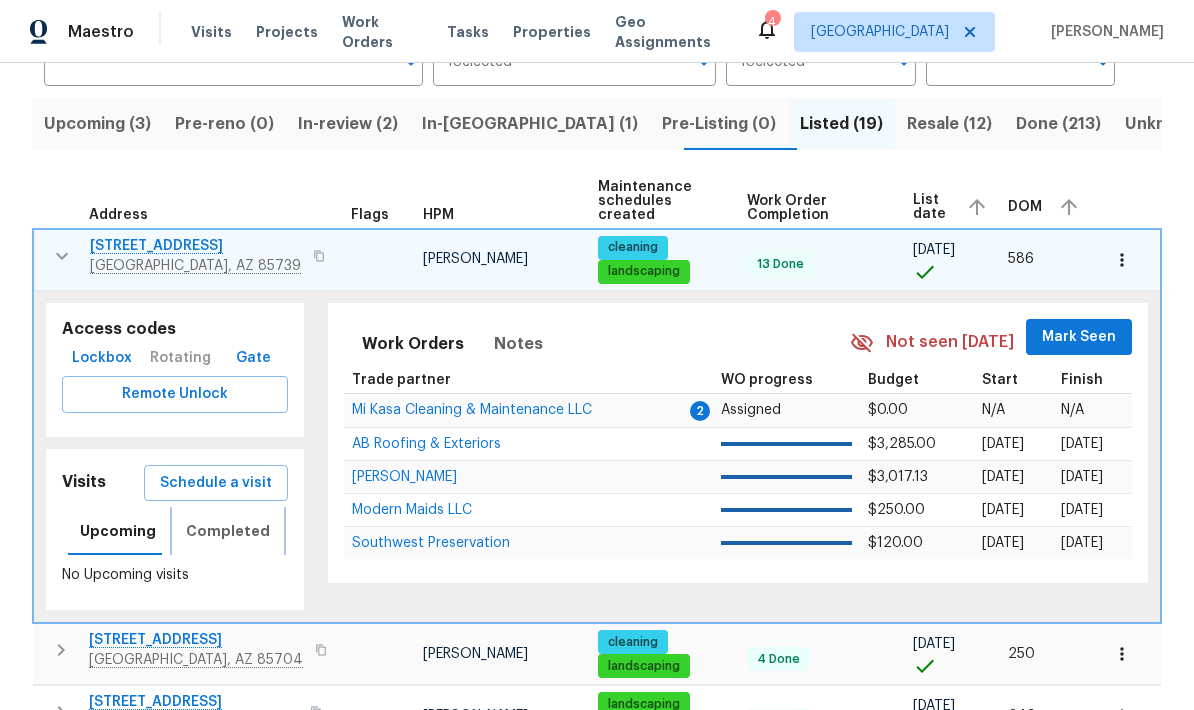 click on "Completed" at bounding box center [228, 531] 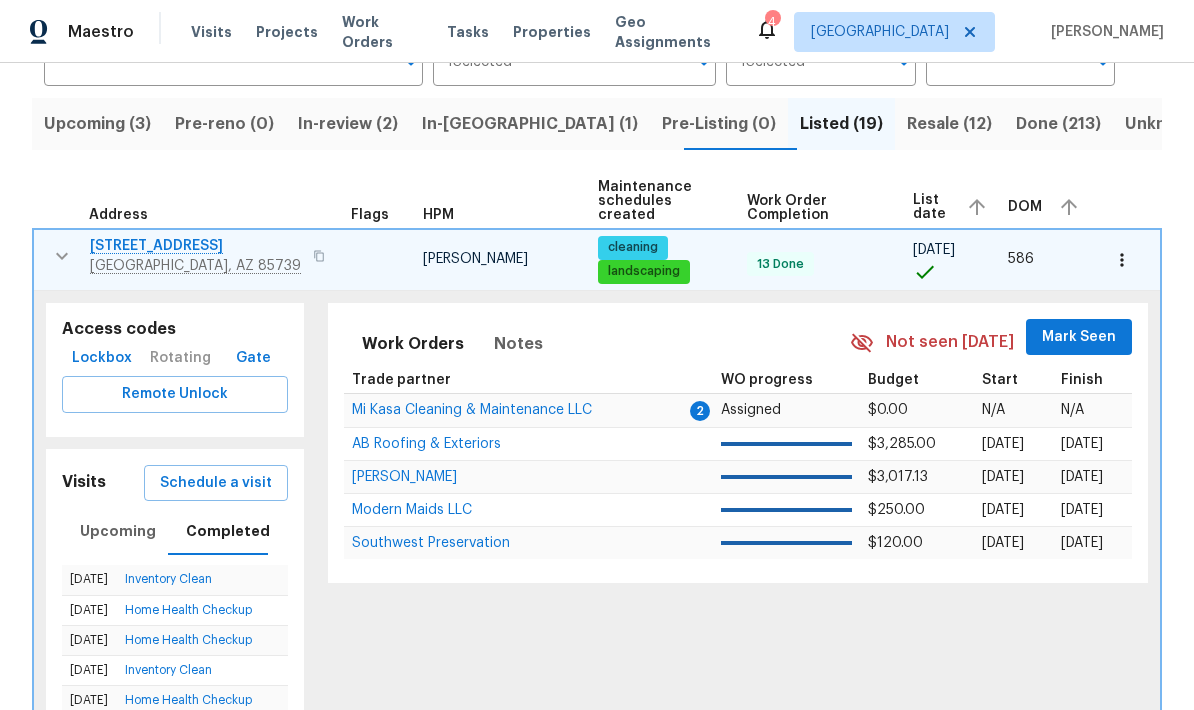 click on "Schedule a visit" at bounding box center (216, 483) 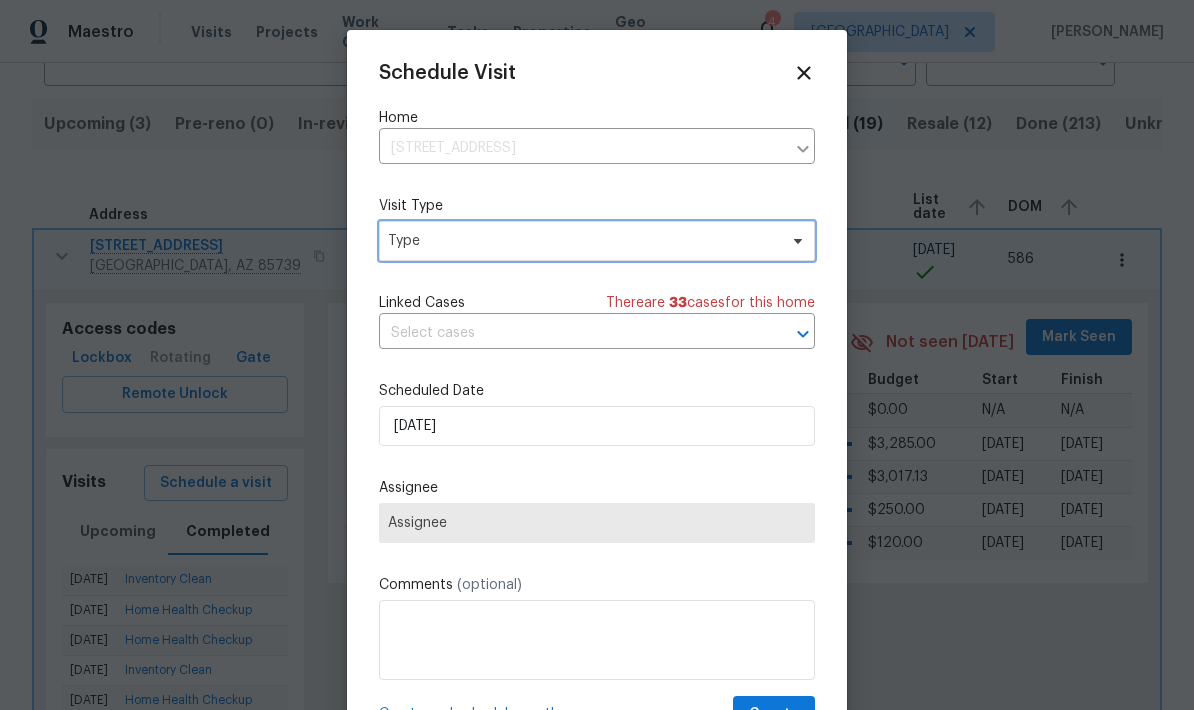 click on "Type" at bounding box center (582, 241) 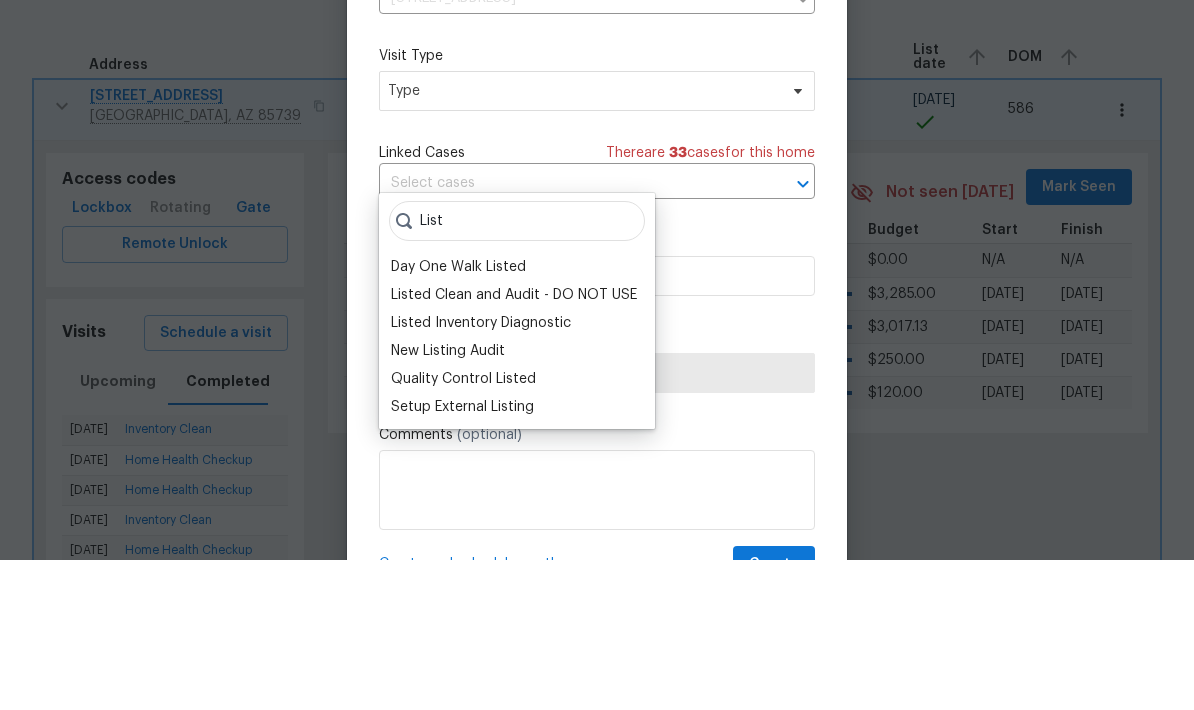 scroll, scrollTop: 80, scrollLeft: 0, axis: vertical 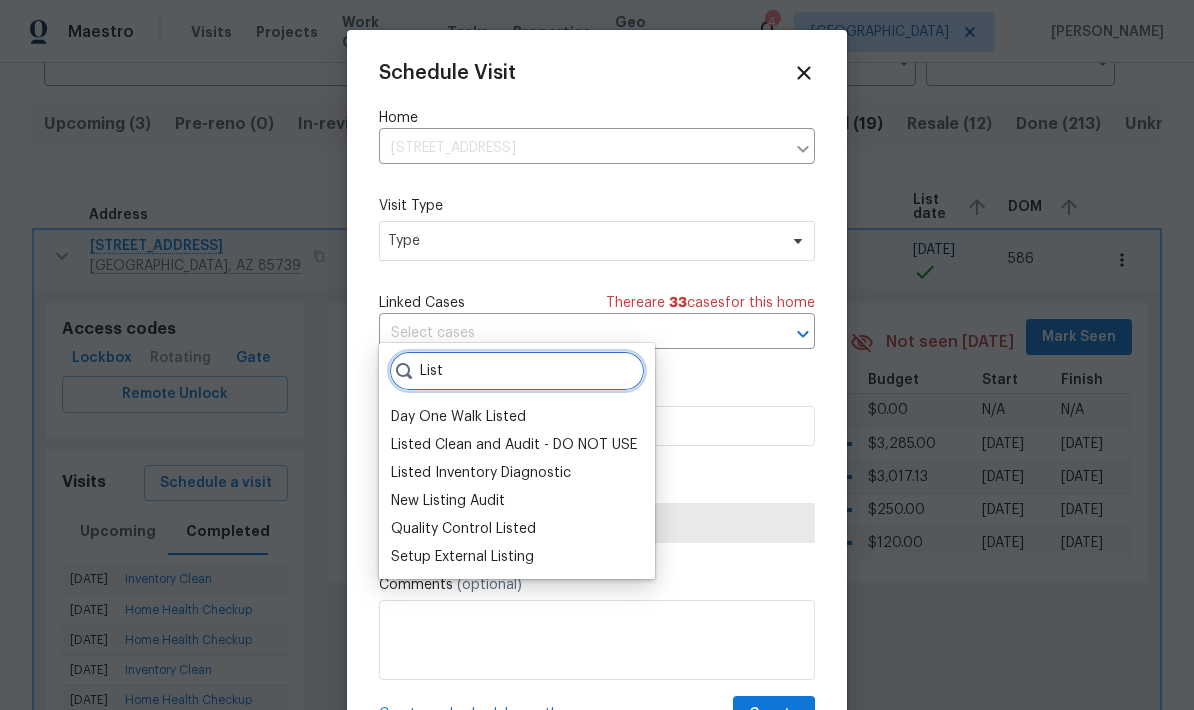 type on "List" 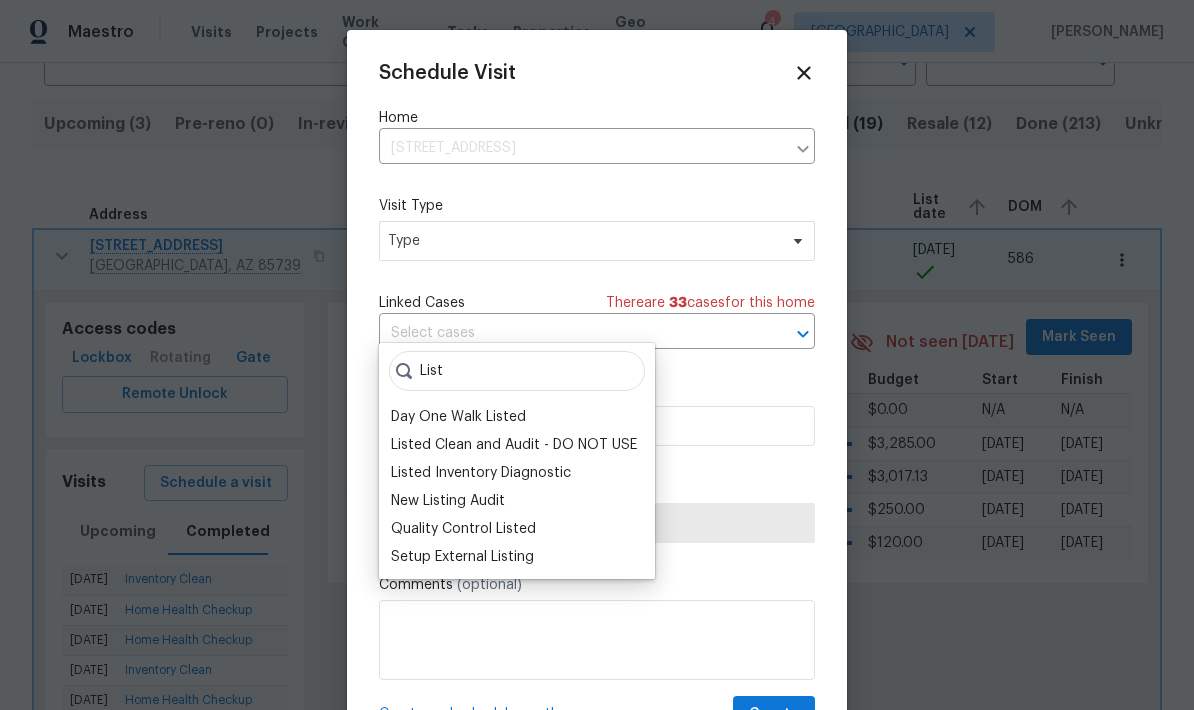 click on "Listed Inventory Diagnostic" at bounding box center (481, 473) 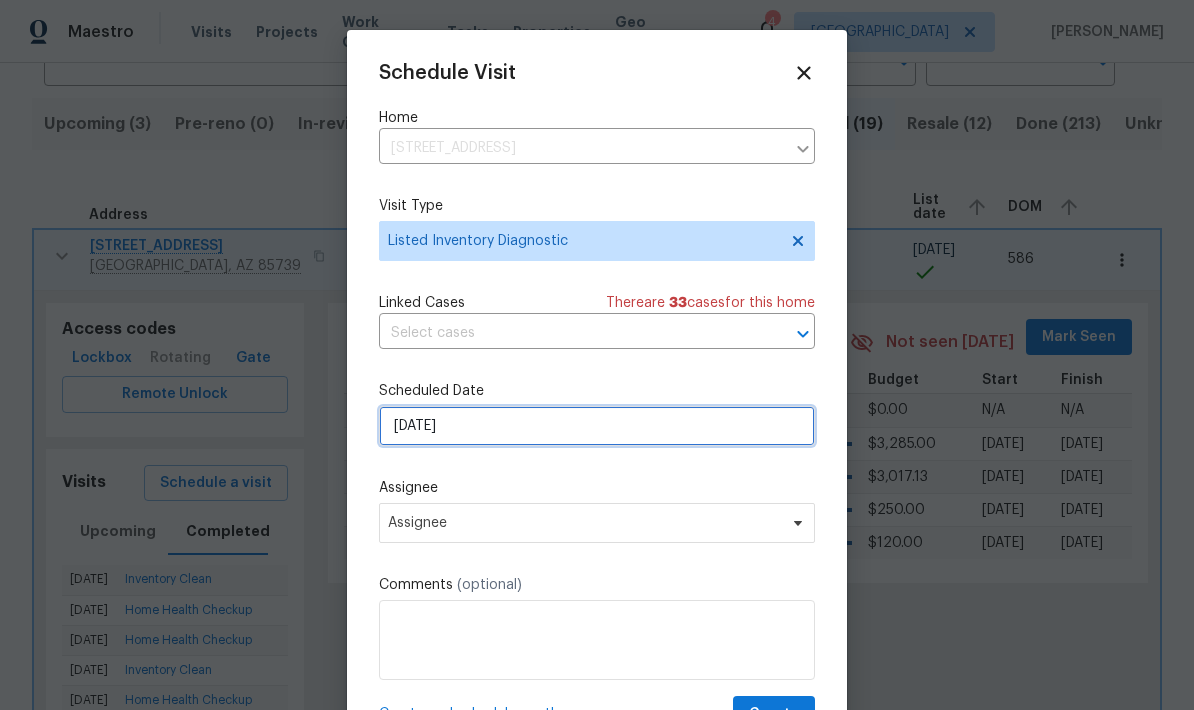 click on "7/19/2025" at bounding box center (597, 426) 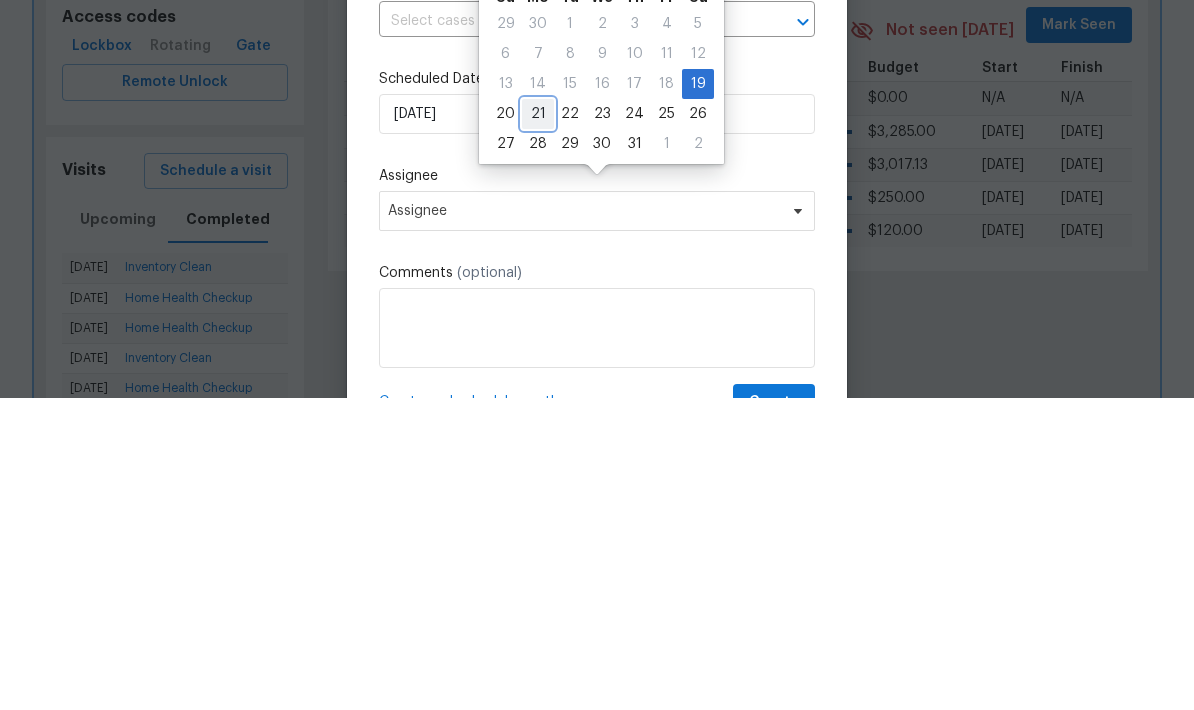 click on "21" at bounding box center [538, 426] 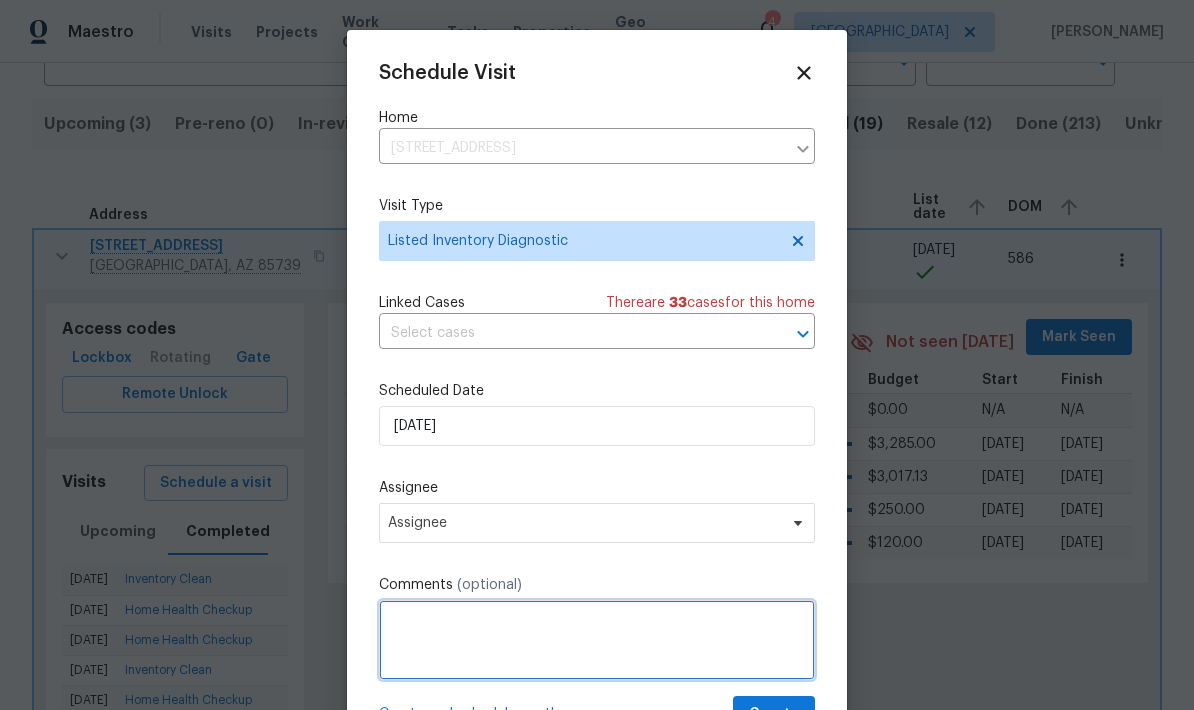 click at bounding box center (597, 640) 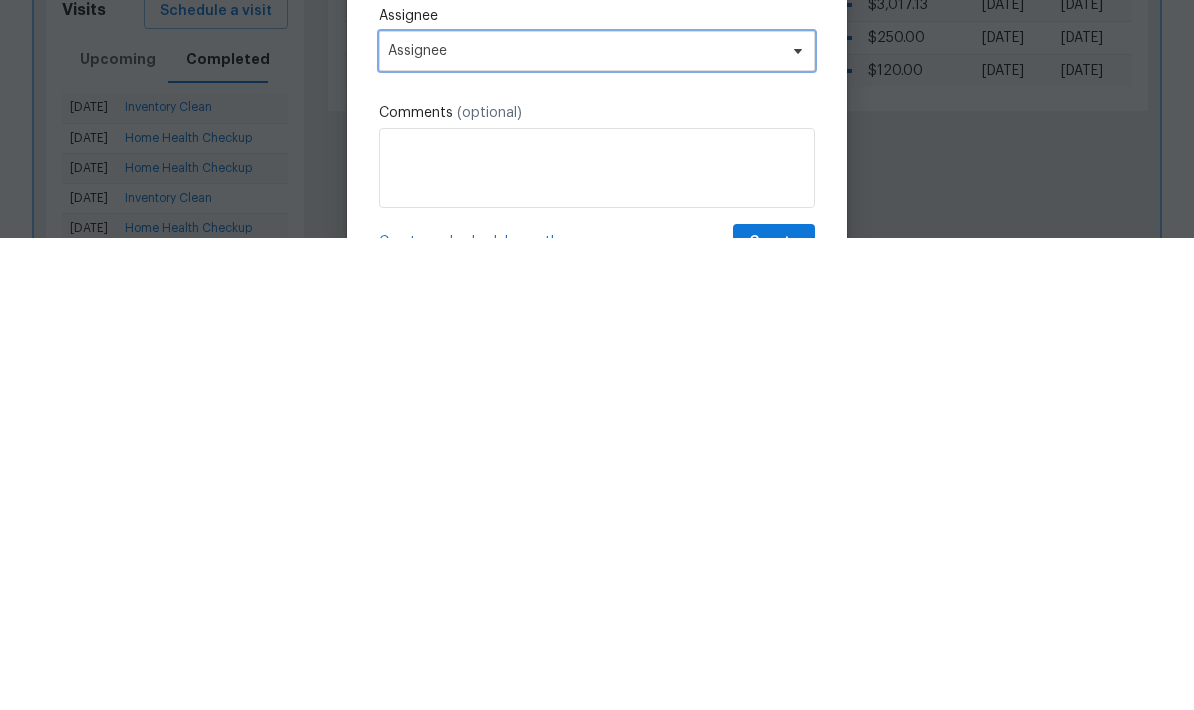 click on "Assignee" at bounding box center [597, 523] 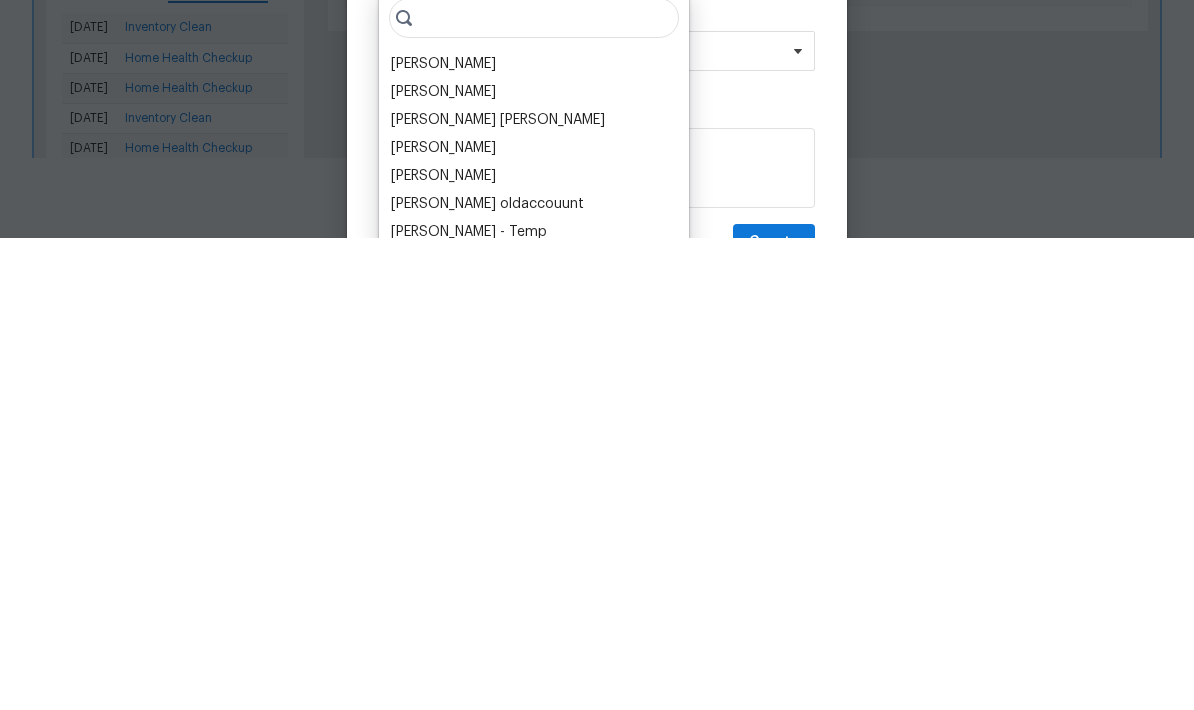 click on "[PERSON_NAME]" at bounding box center [443, 536] 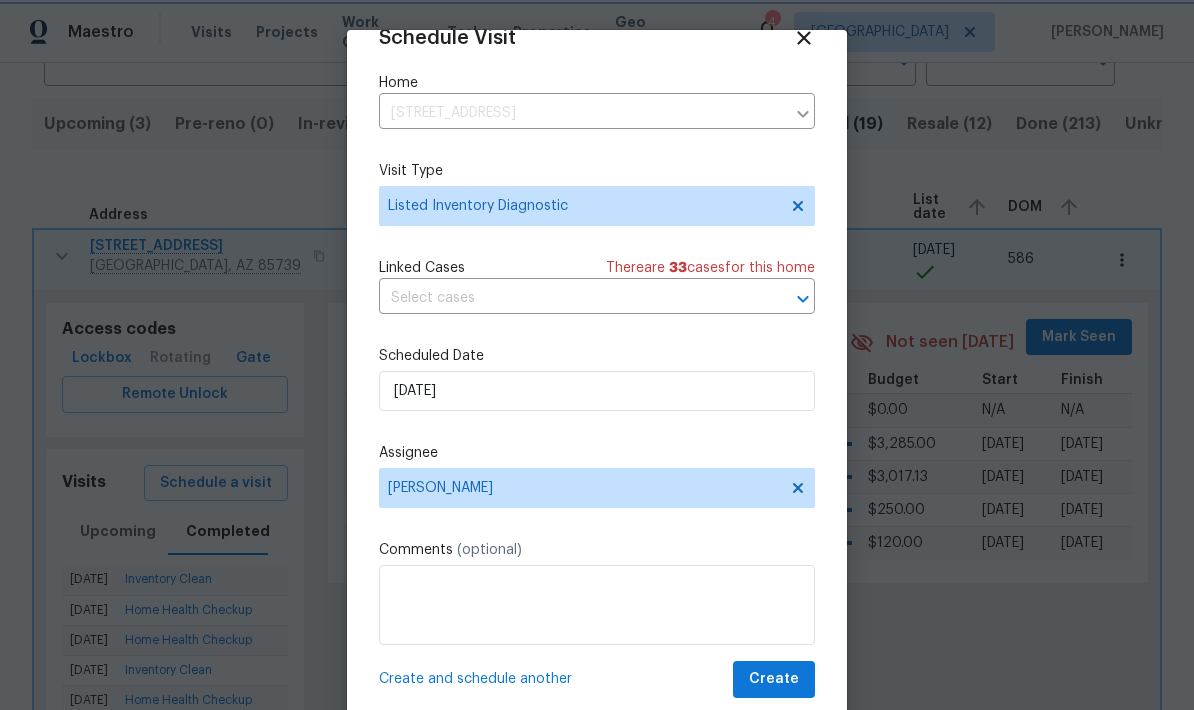 scroll, scrollTop: 39, scrollLeft: 0, axis: vertical 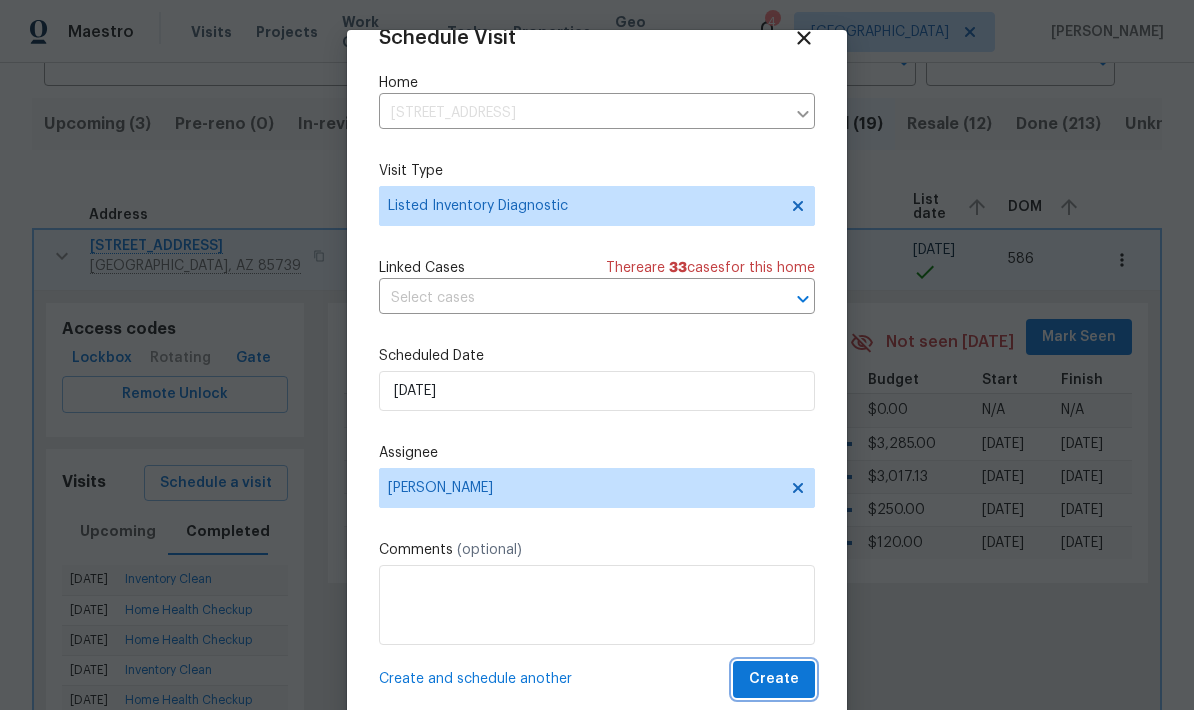 click on "Create" at bounding box center (774, 679) 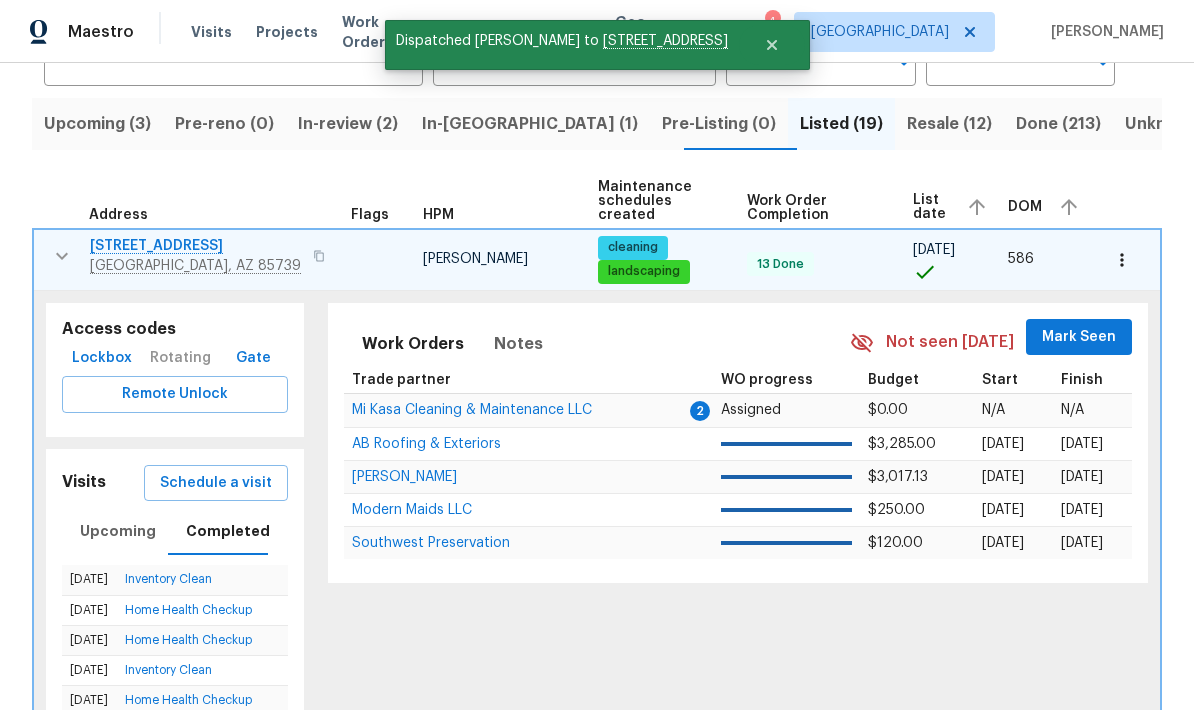click 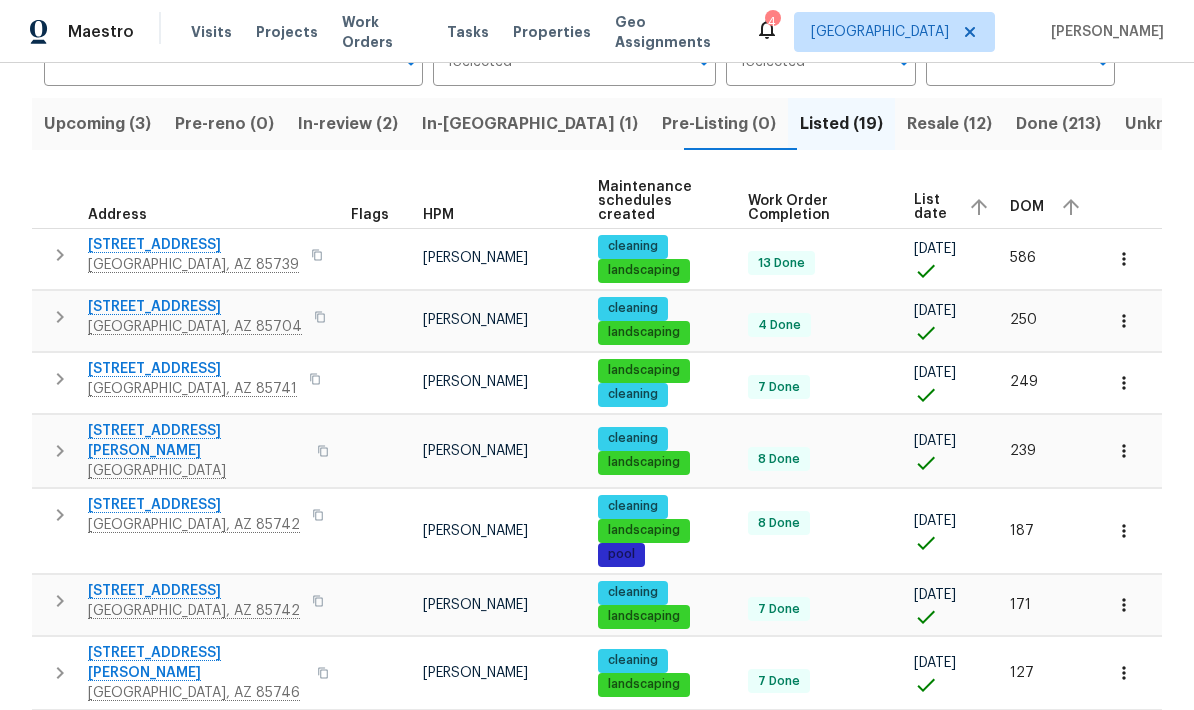 click at bounding box center [60, 317] 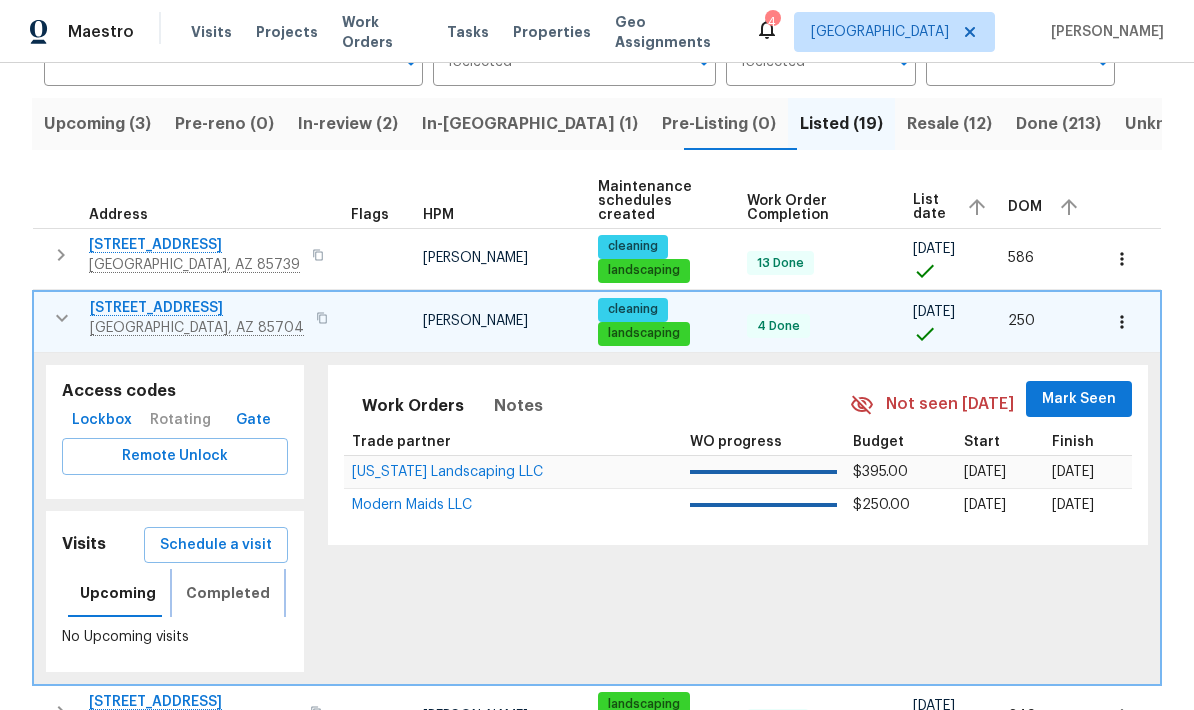click on "Completed" at bounding box center (228, 593) 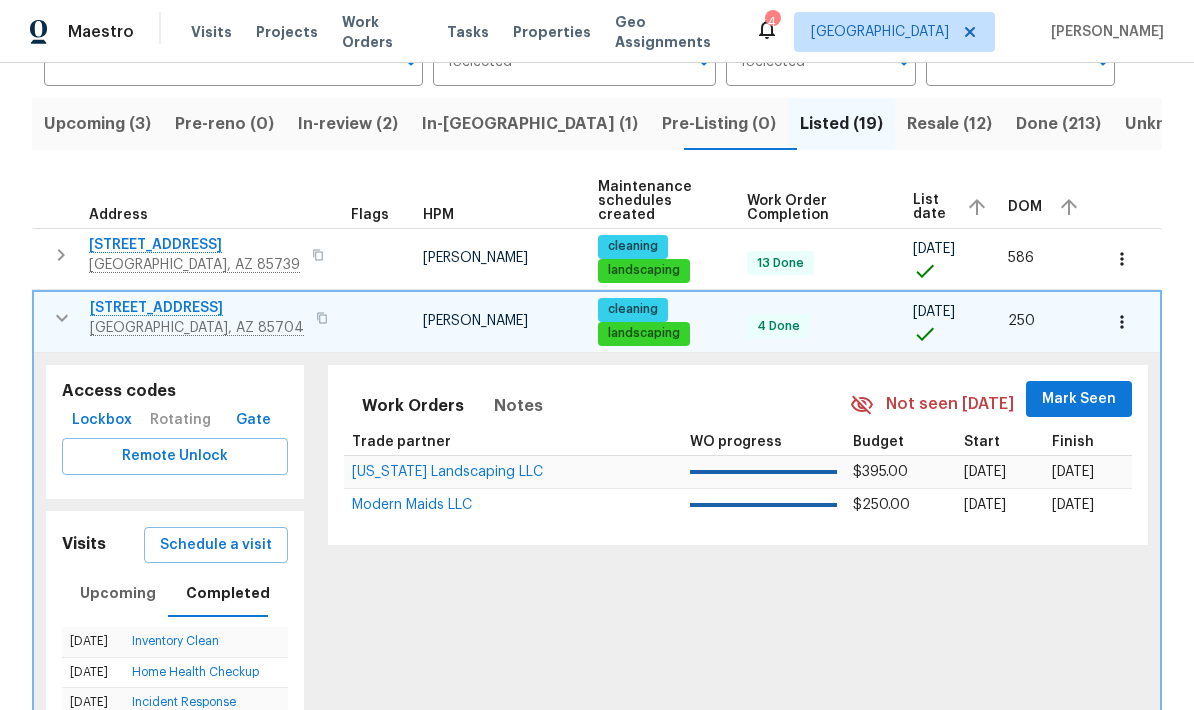 click 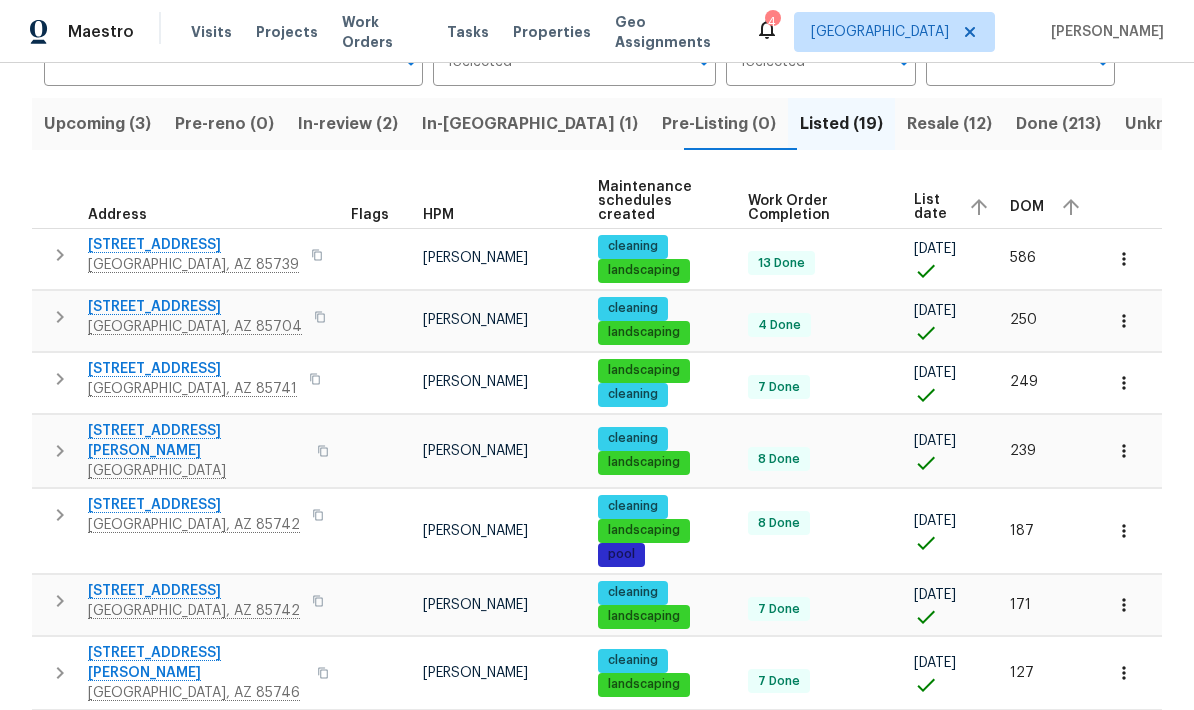 click at bounding box center [60, 451] 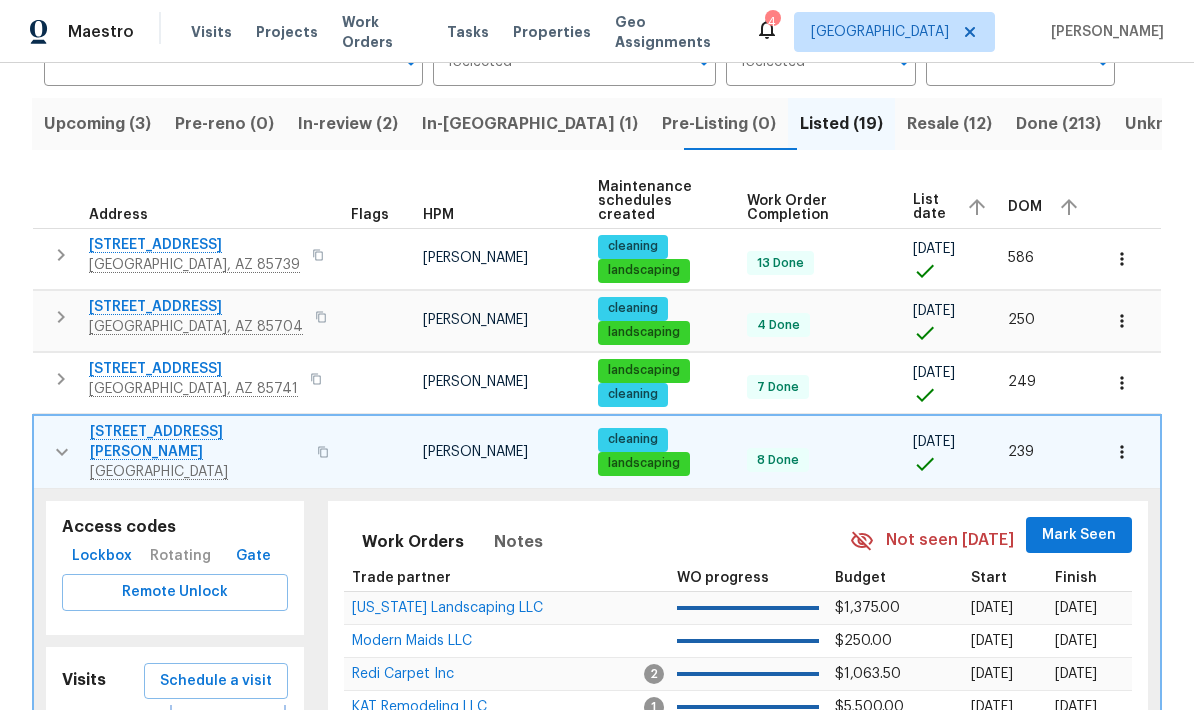 click on "Completed" at bounding box center [228, 729] 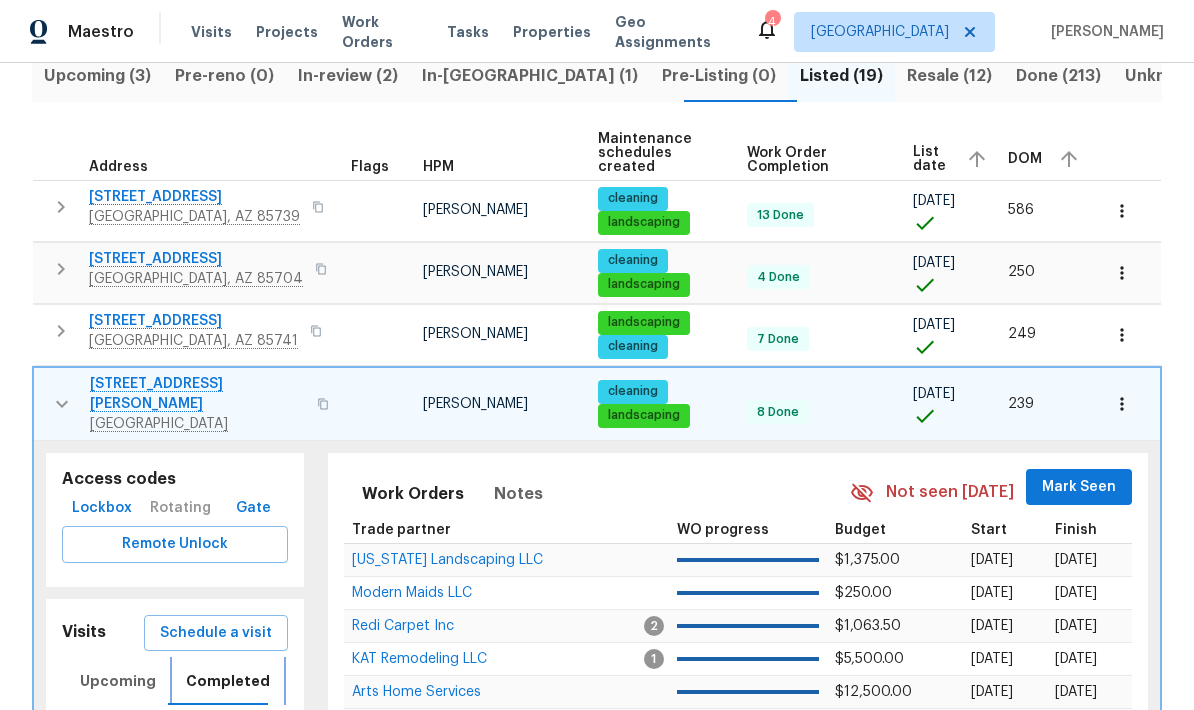 scroll, scrollTop: 213, scrollLeft: 0, axis: vertical 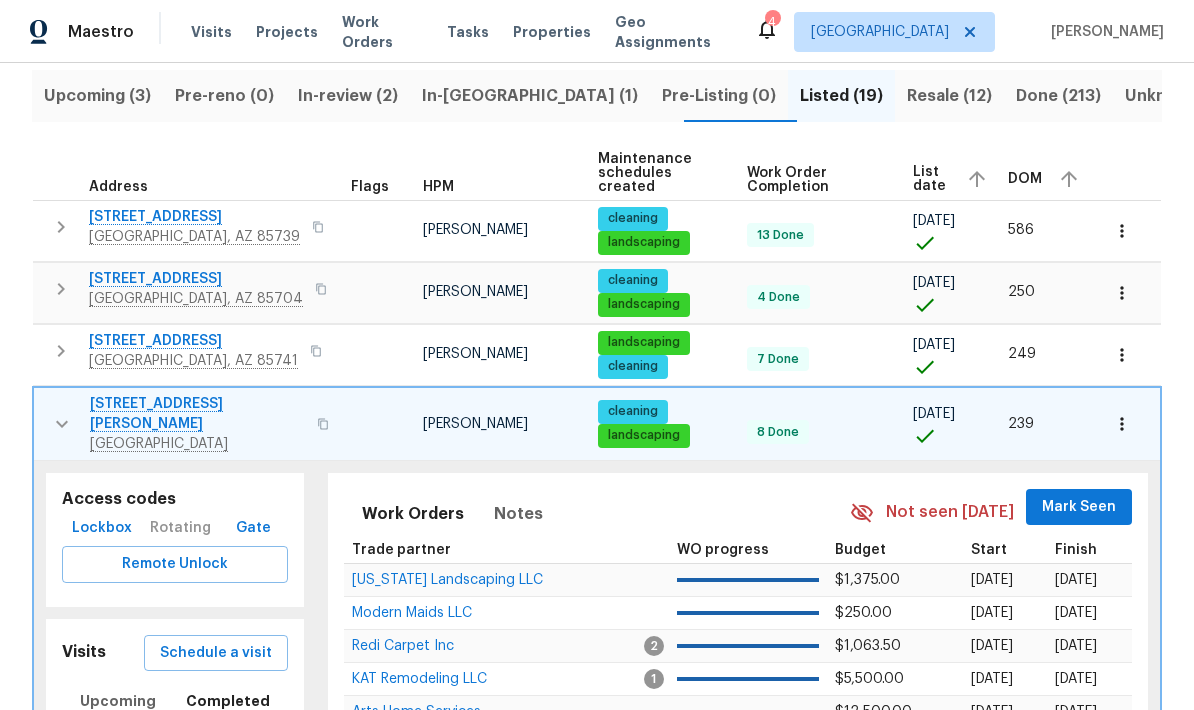 click 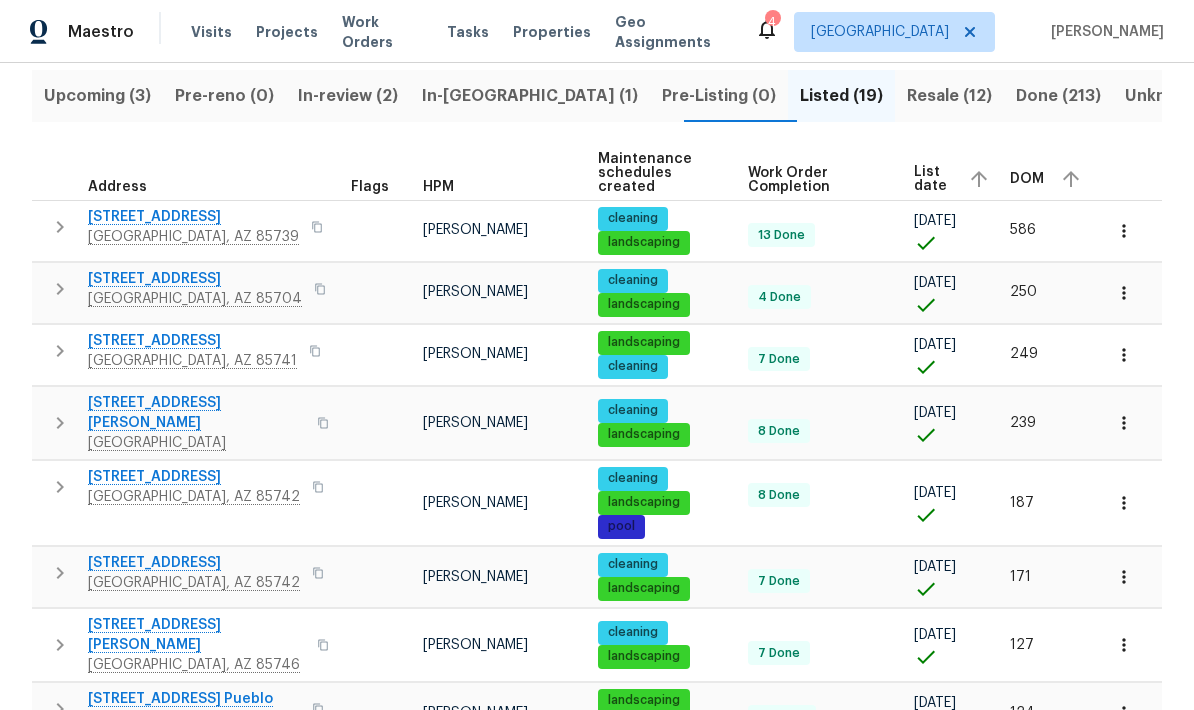 click 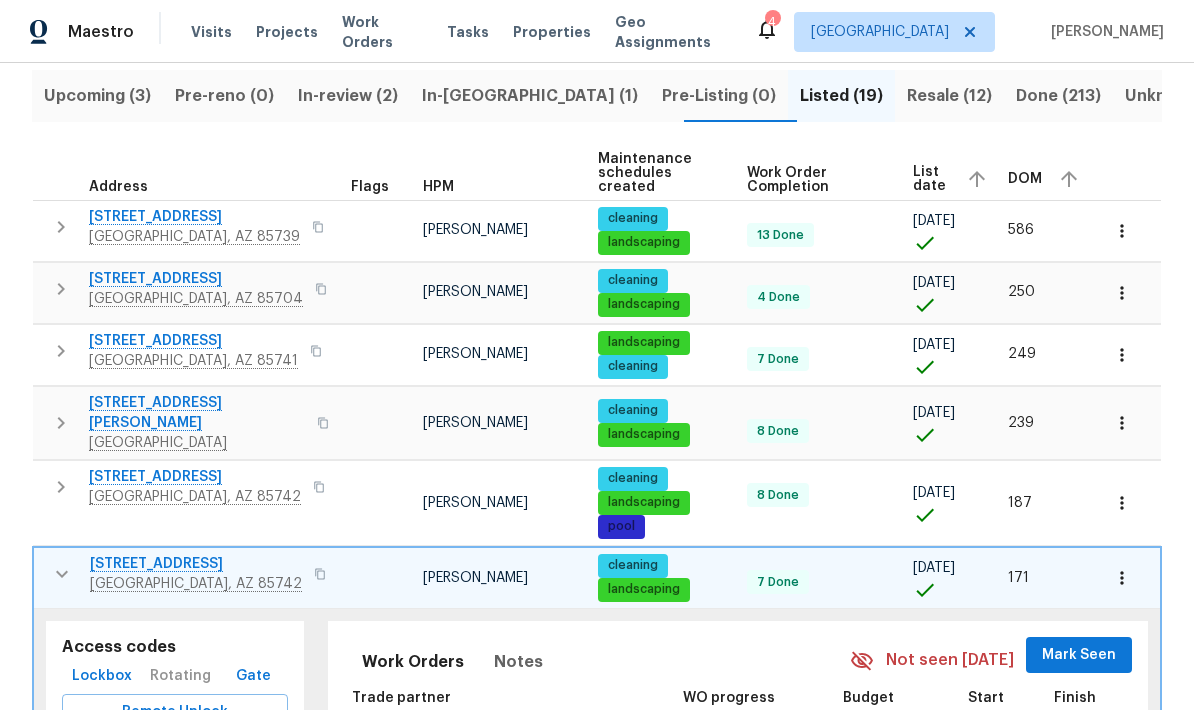 click 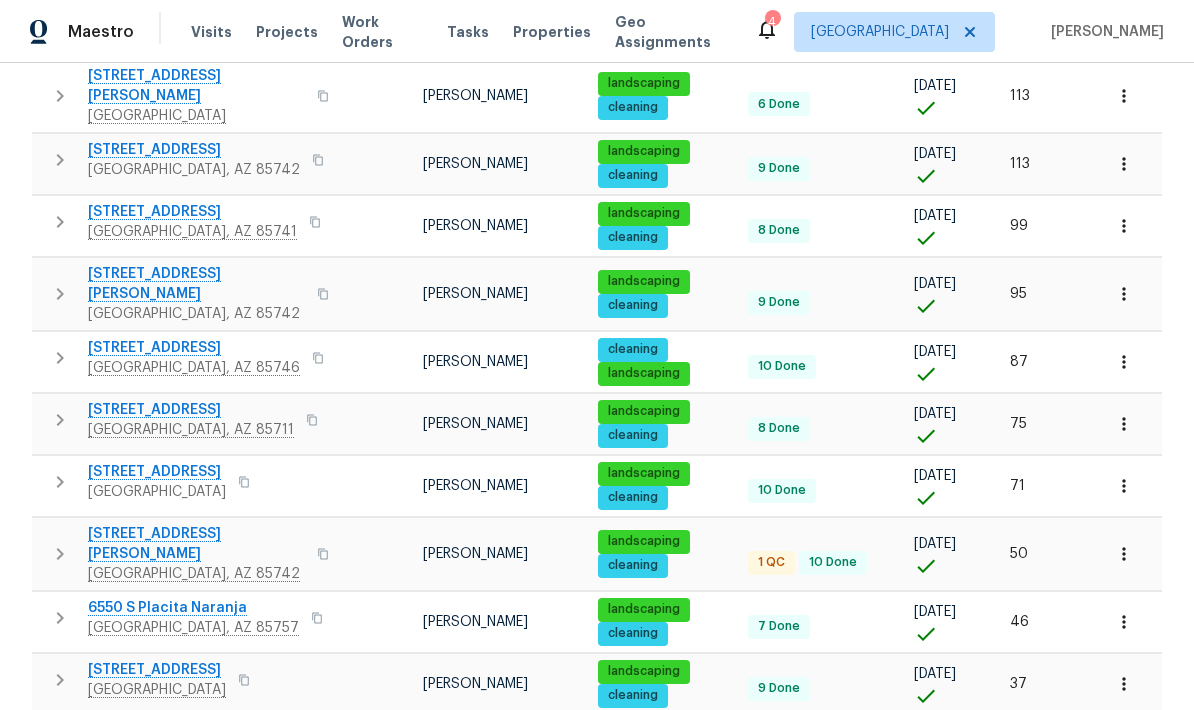 scroll, scrollTop: 895, scrollLeft: 0, axis: vertical 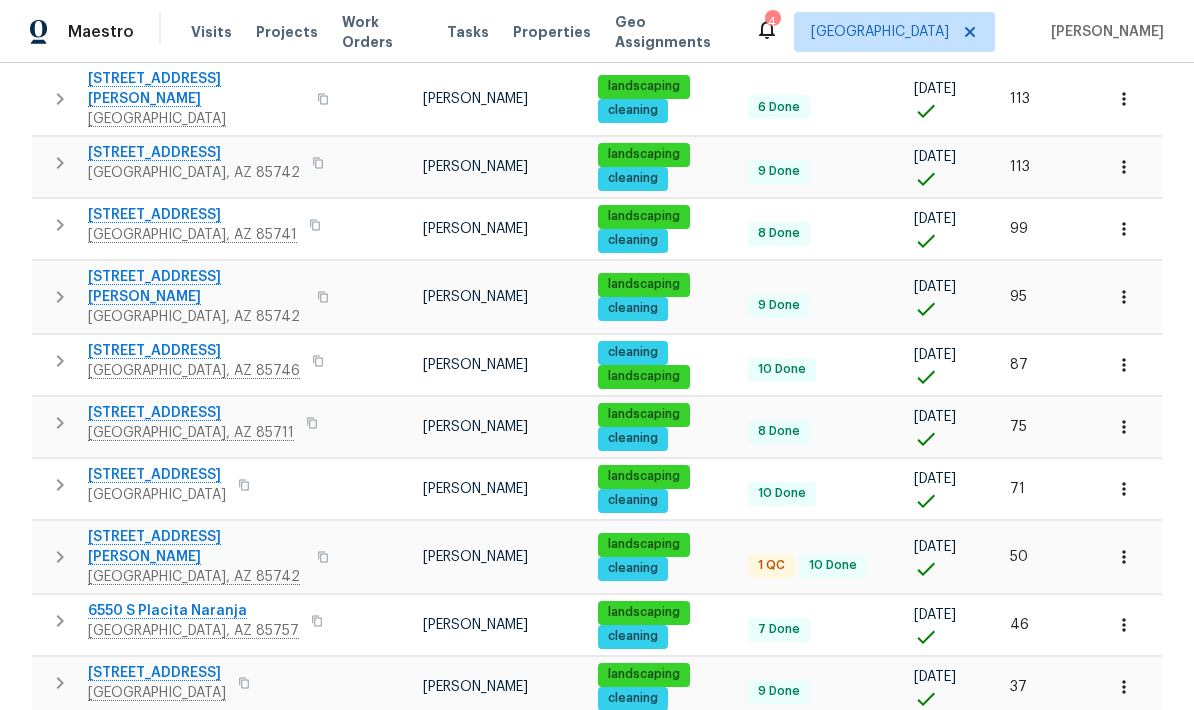 click 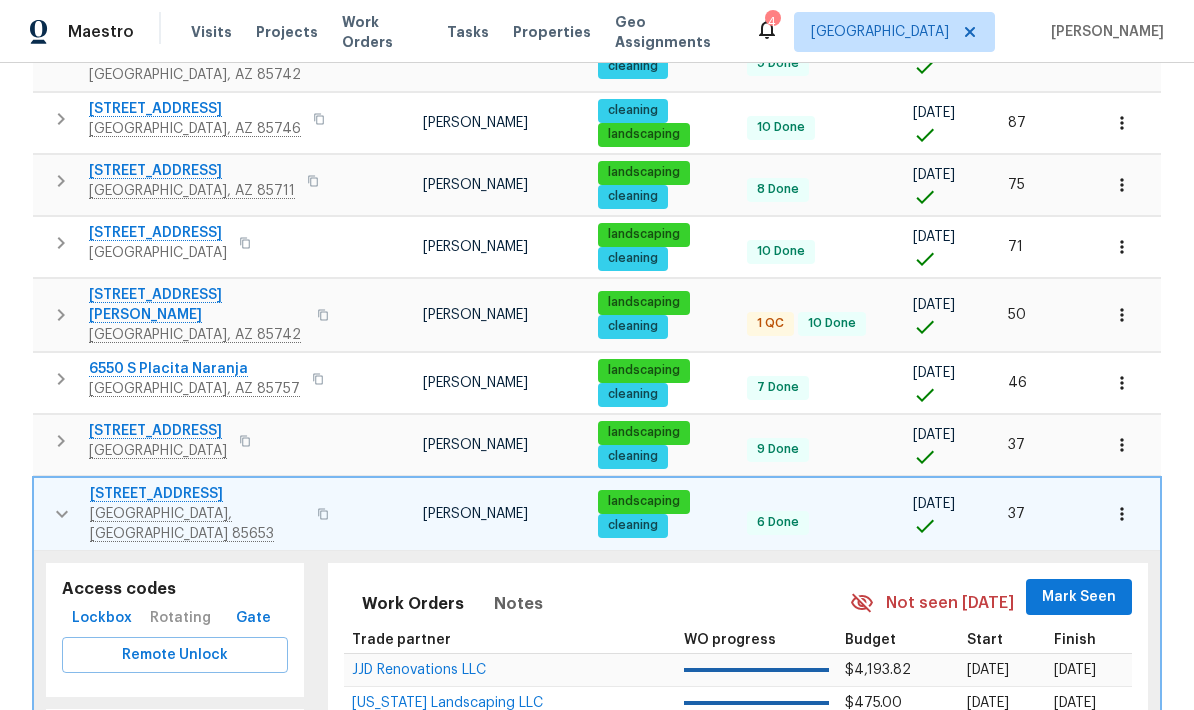 scroll, scrollTop: 1142, scrollLeft: 0, axis: vertical 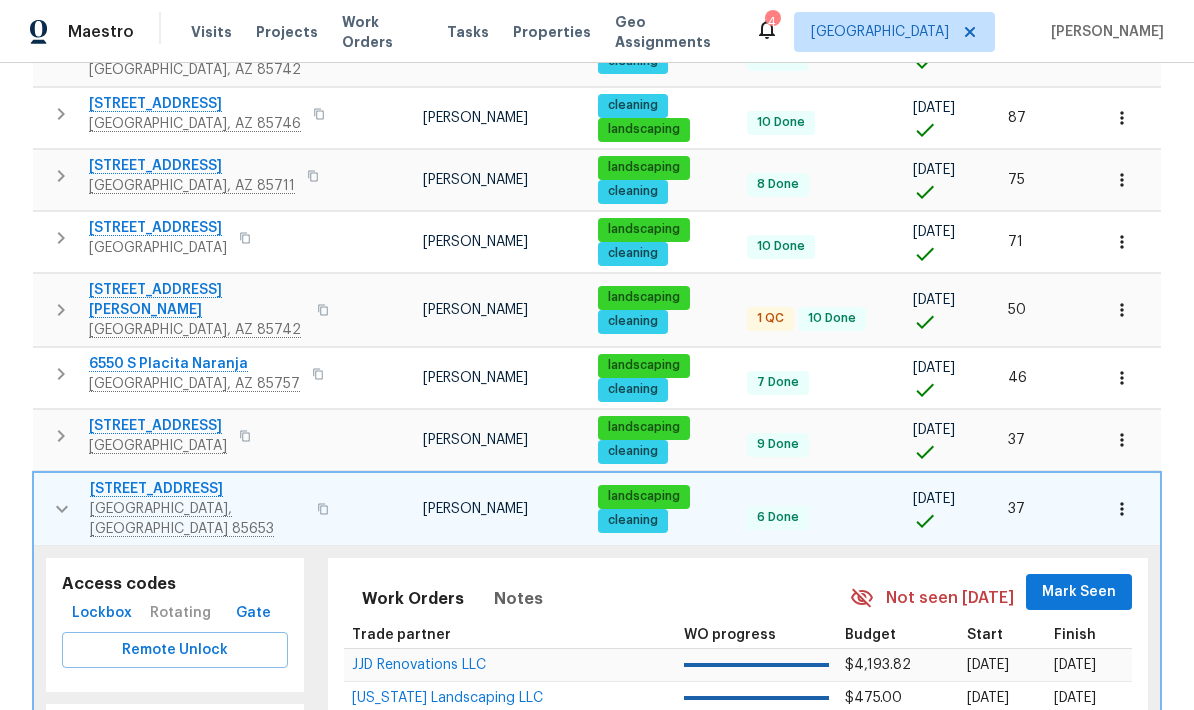 click on "Completed" at bounding box center (228, 786) 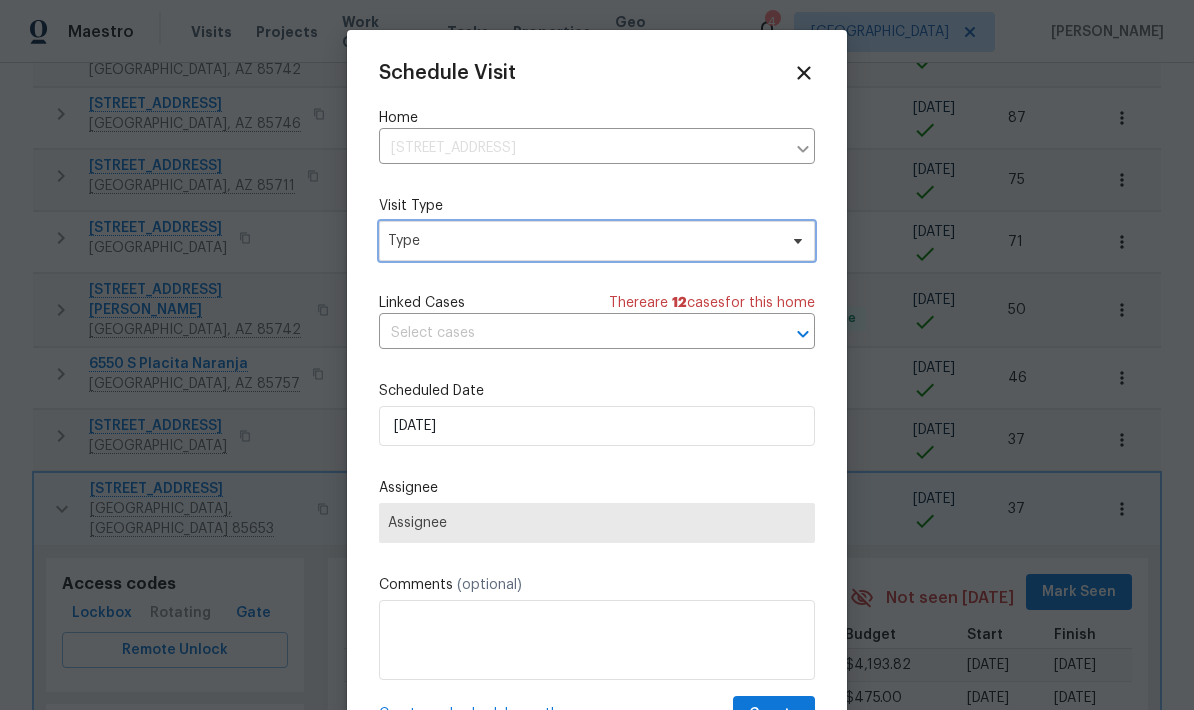 click on "Type" at bounding box center [582, 241] 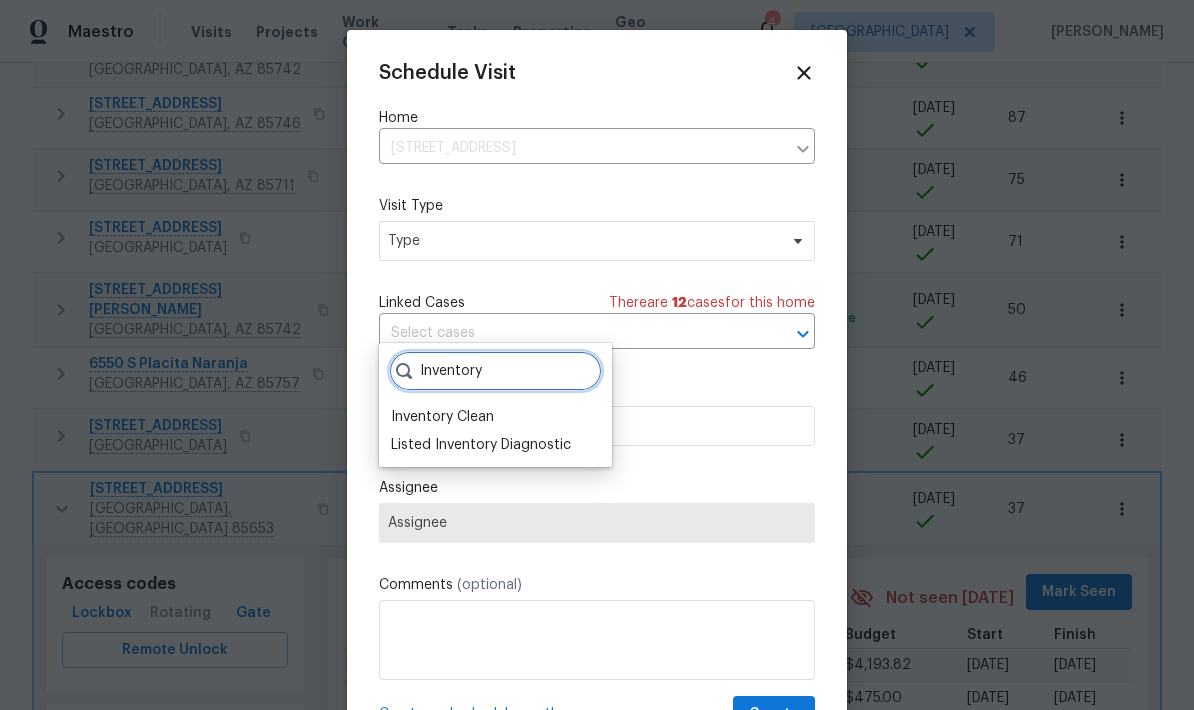 type on "Inventory" 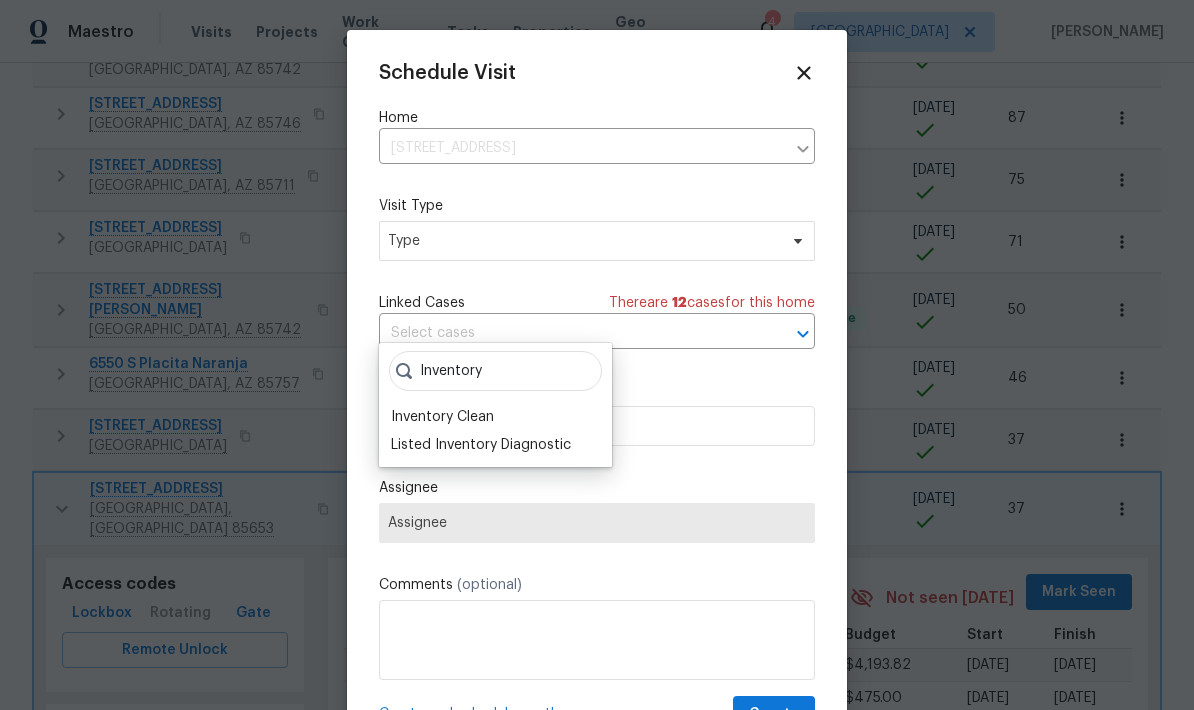 click on "Inventory Clean" at bounding box center (442, 417) 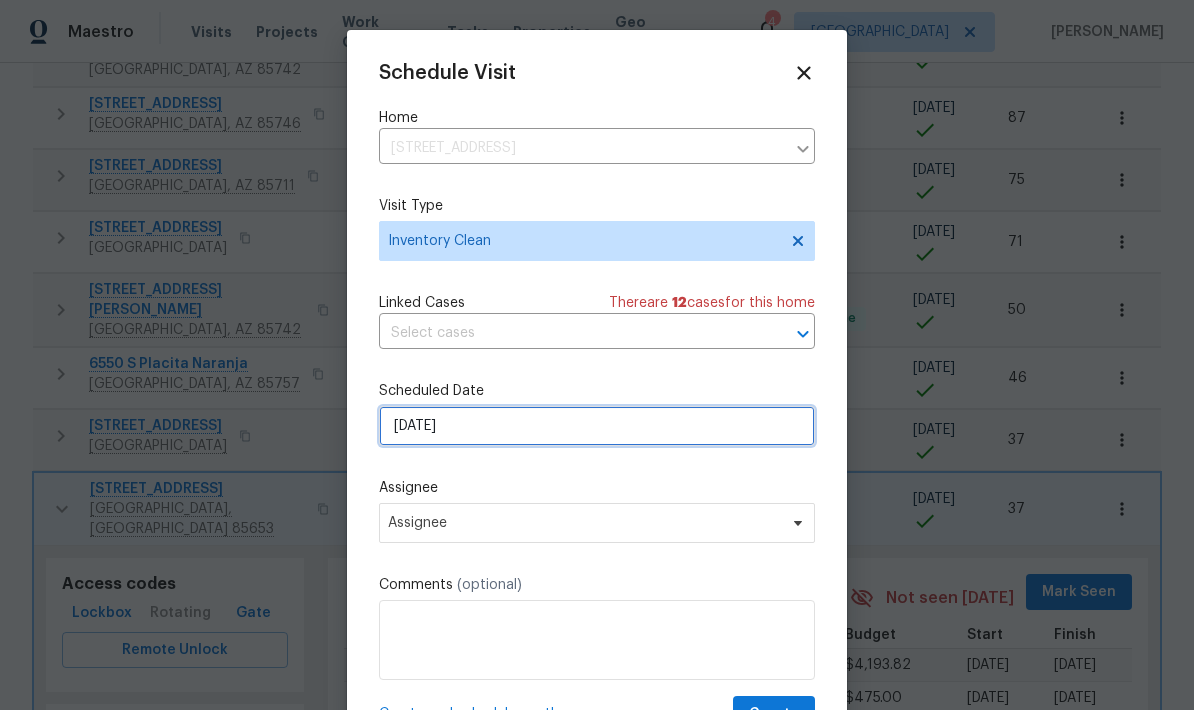 click on "7/19/2025" at bounding box center [597, 426] 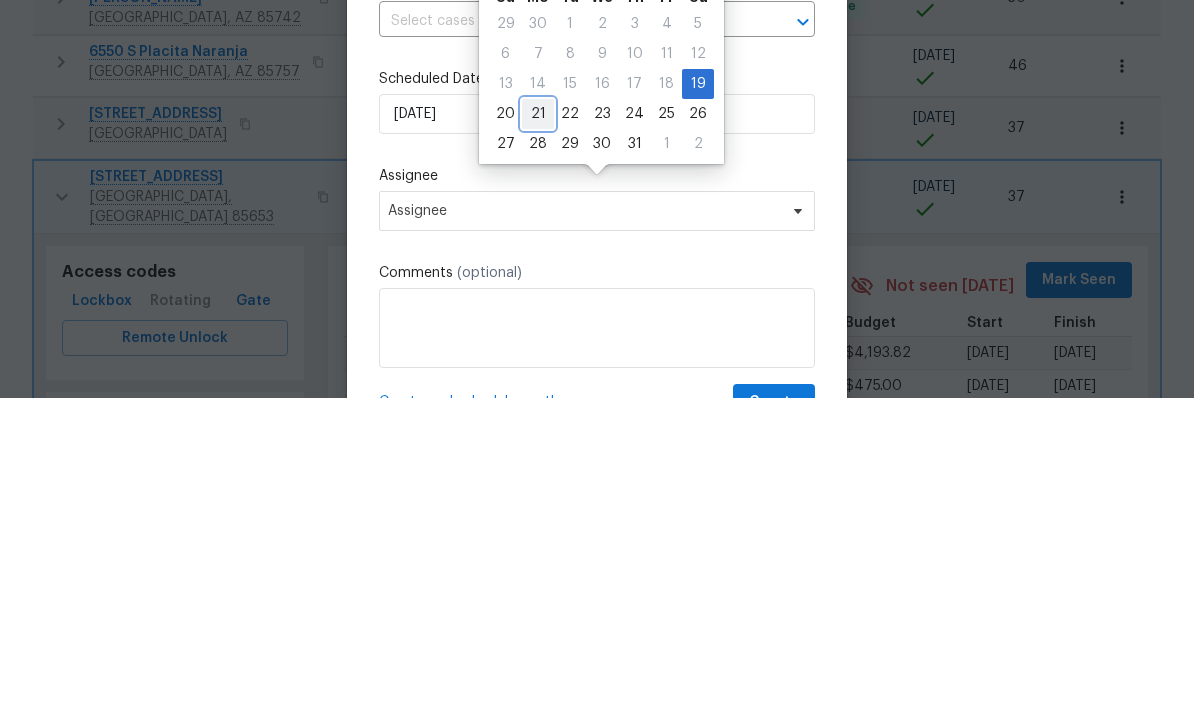 click on "21" at bounding box center [538, 426] 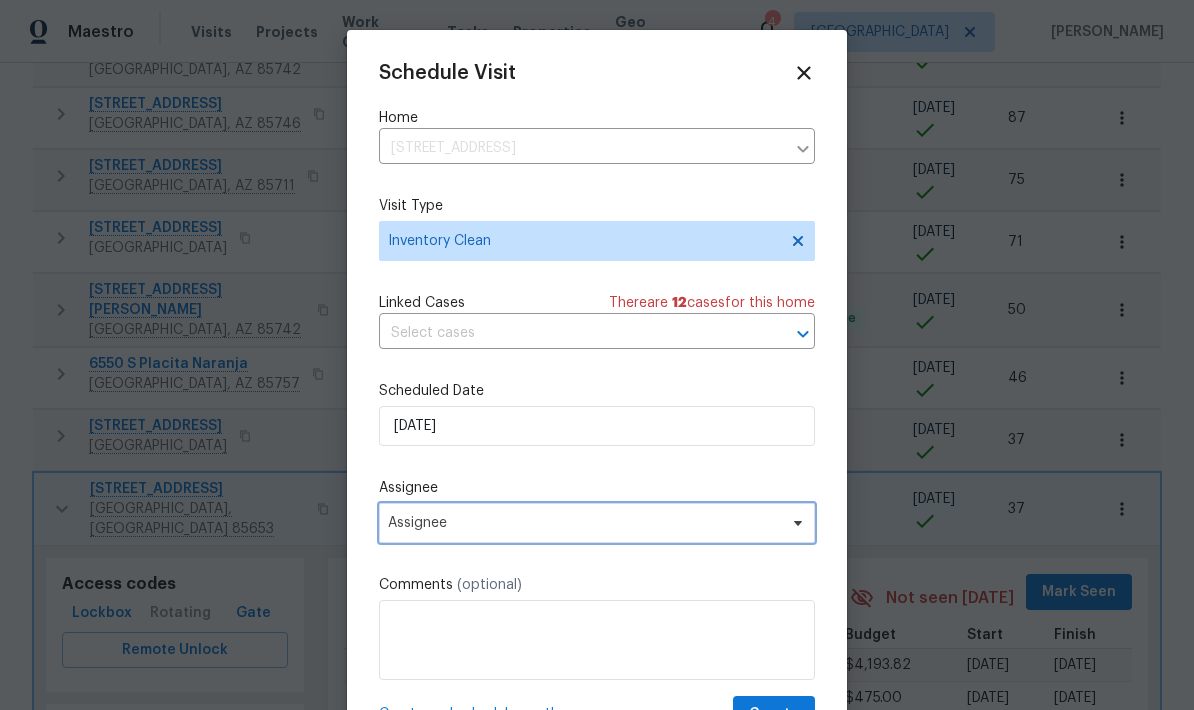 click on "Assignee" at bounding box center [597, 523] 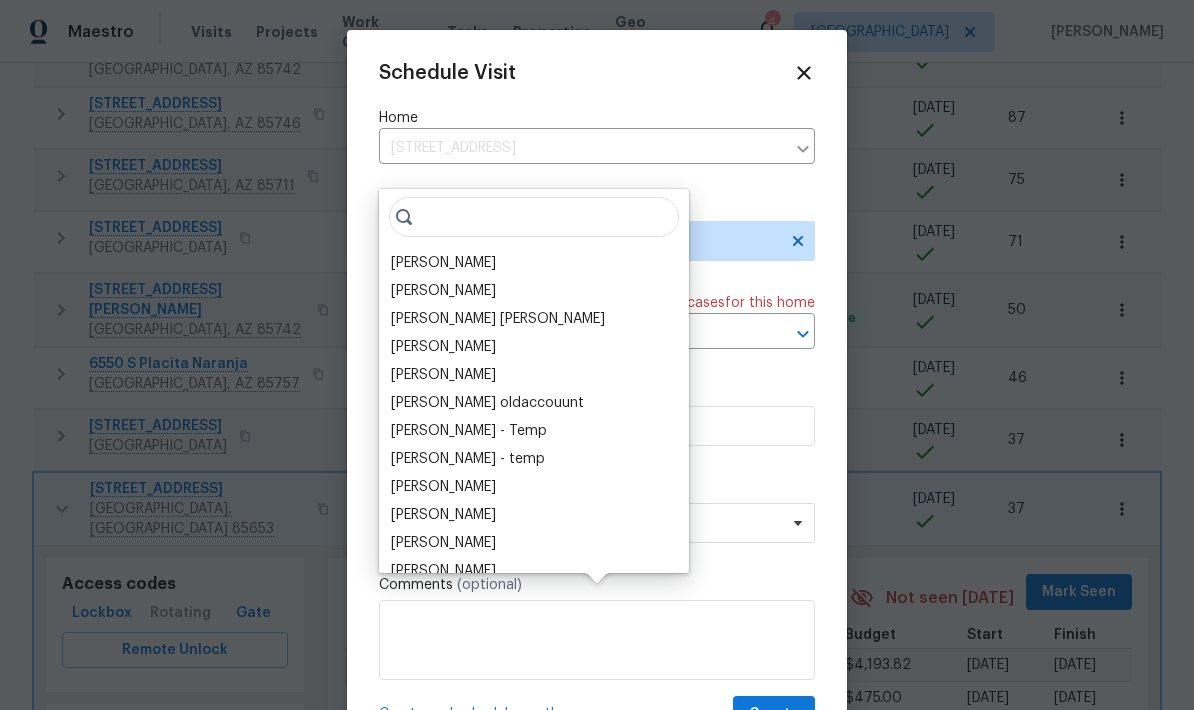 click on "[PERSON_NAME]" at bounding box center [443, 263] 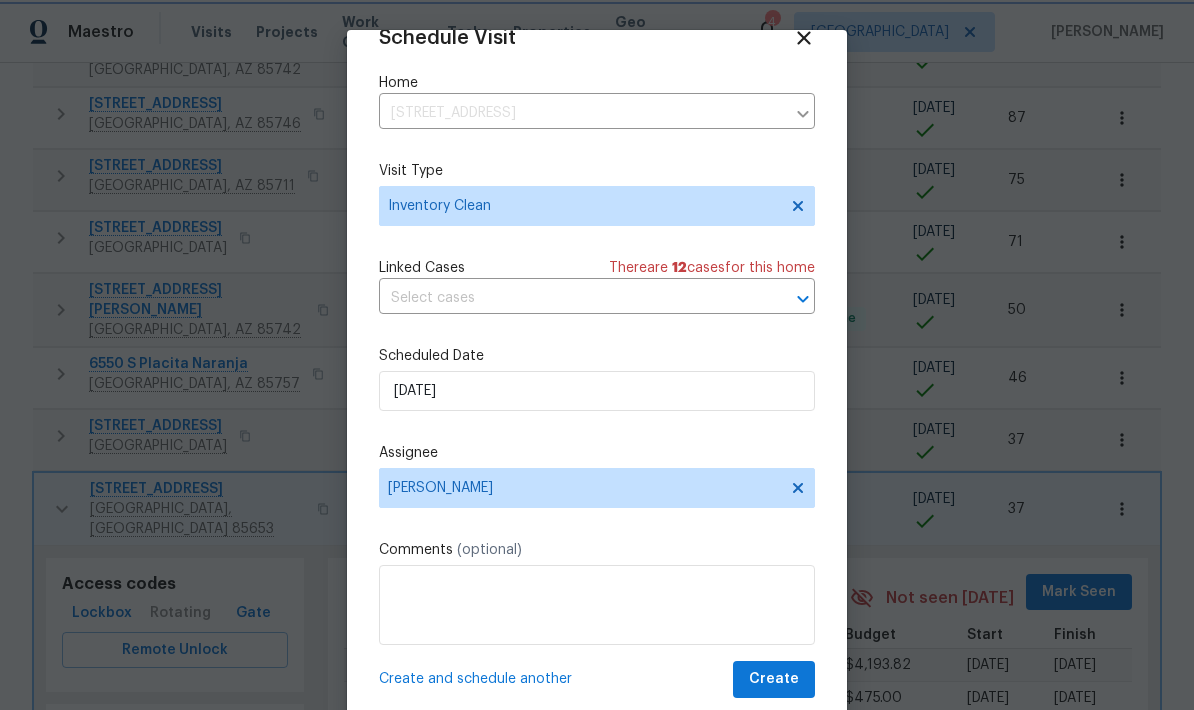 scroll, scrollTop: 39, scrollLeft: 0, axis: vertical 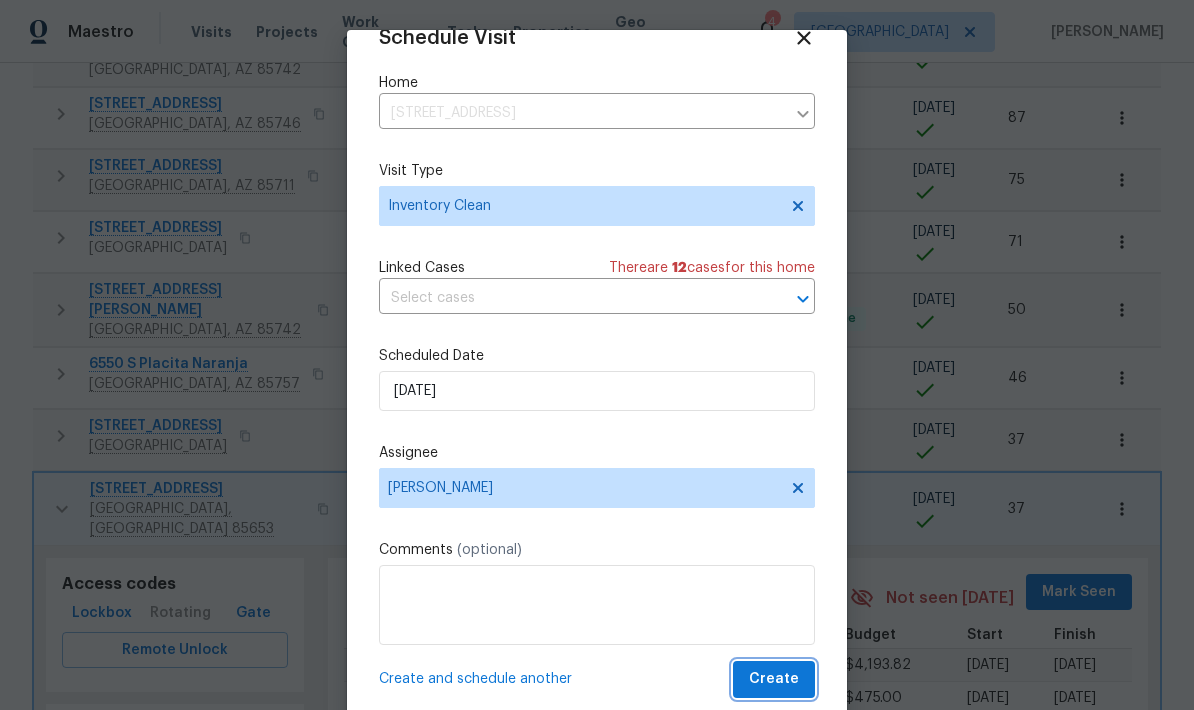 click on "Create" at bounding box center (774, 679) 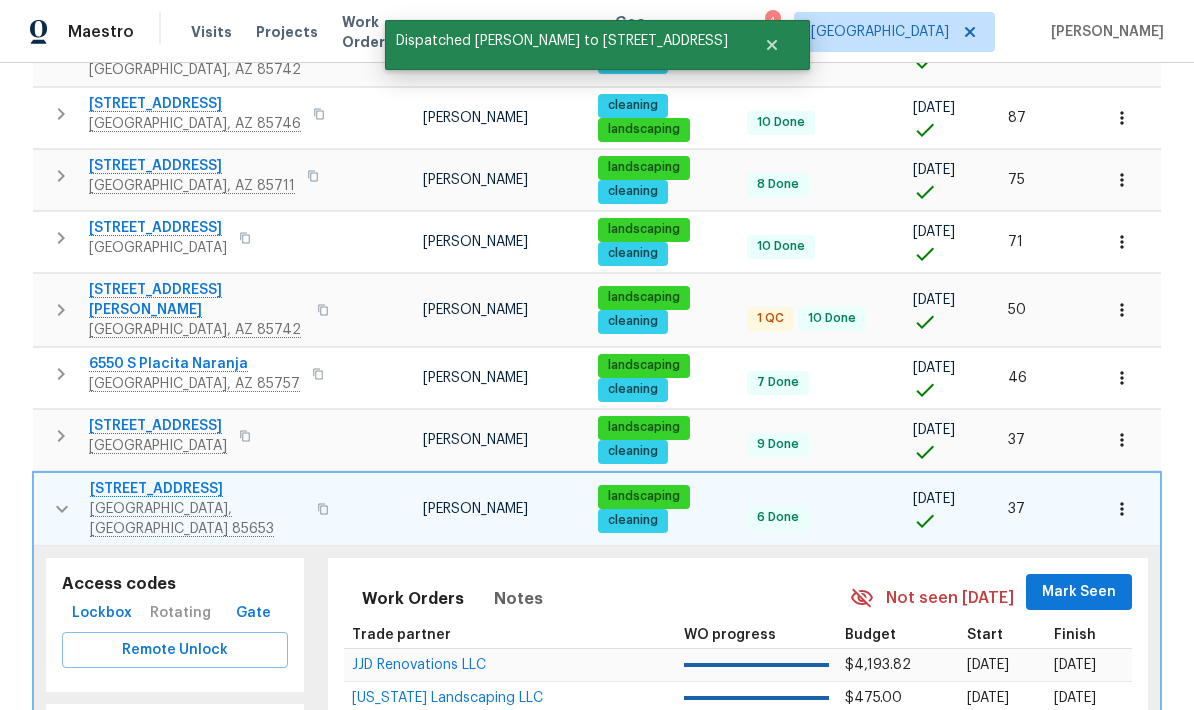 scroll, scrollTop: 1152, scrollLeft: 0, axis: vertical 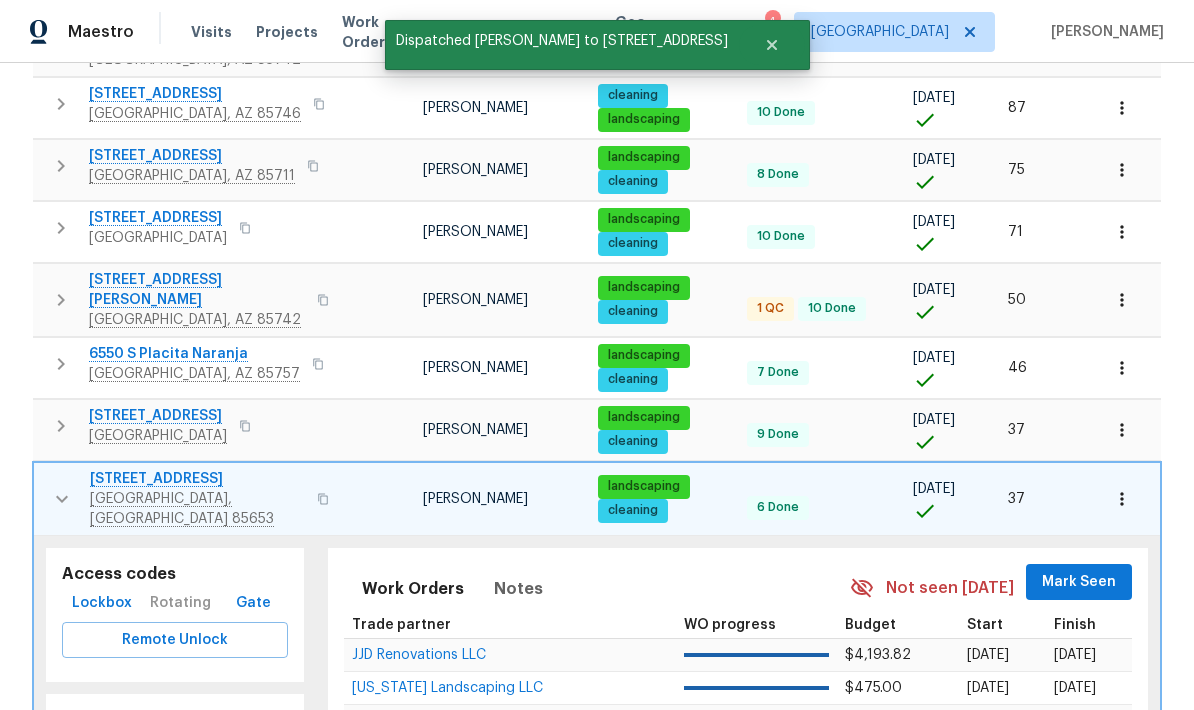 click 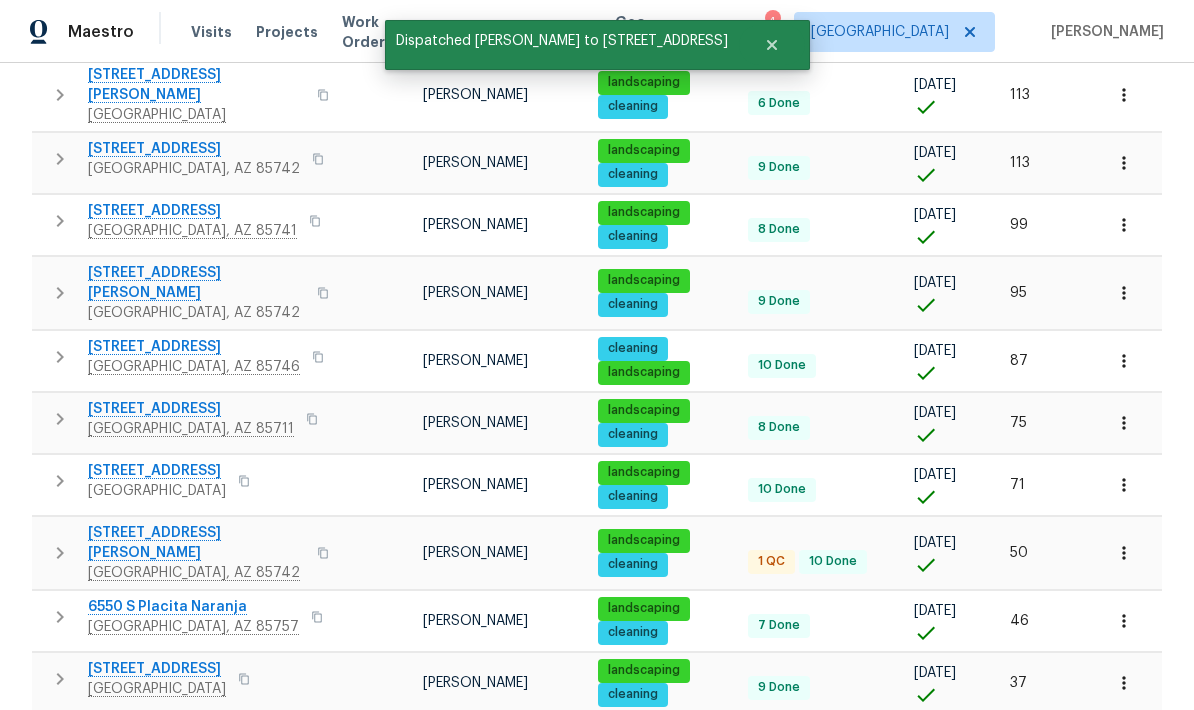 scroll, scrollTop: 895, scrollLeft: 0, axis: vertical 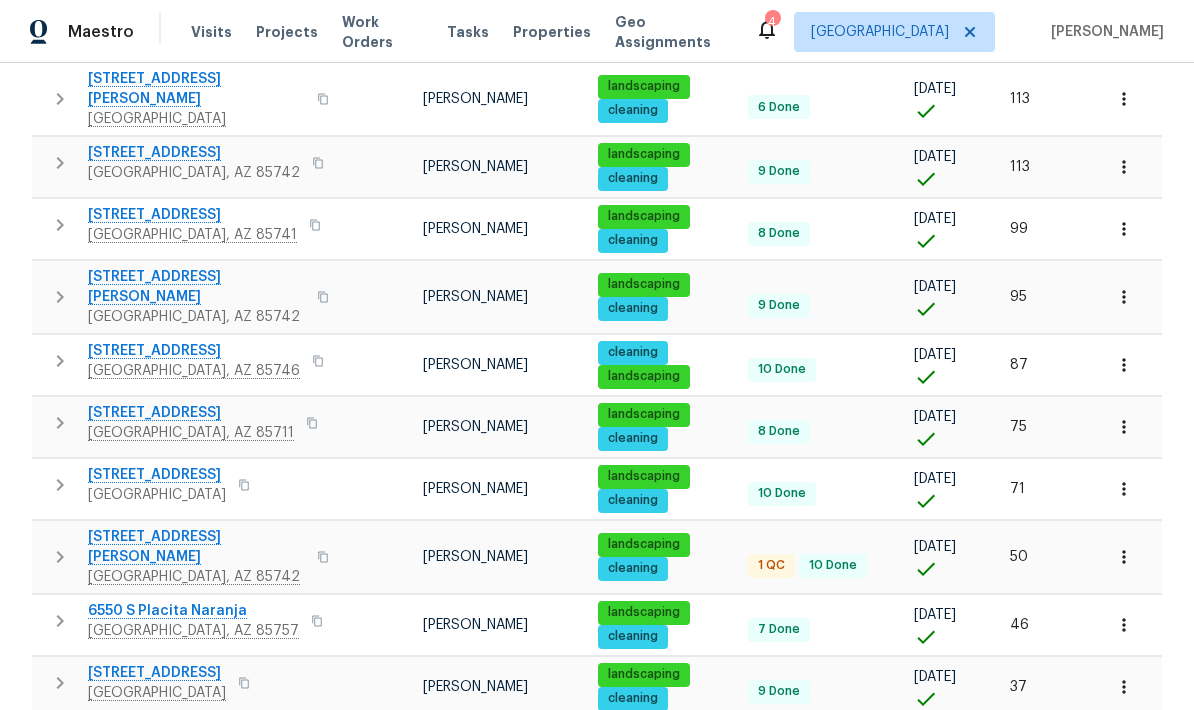 click on "[PERSON_NAME]" at bounding box center [475, 687] 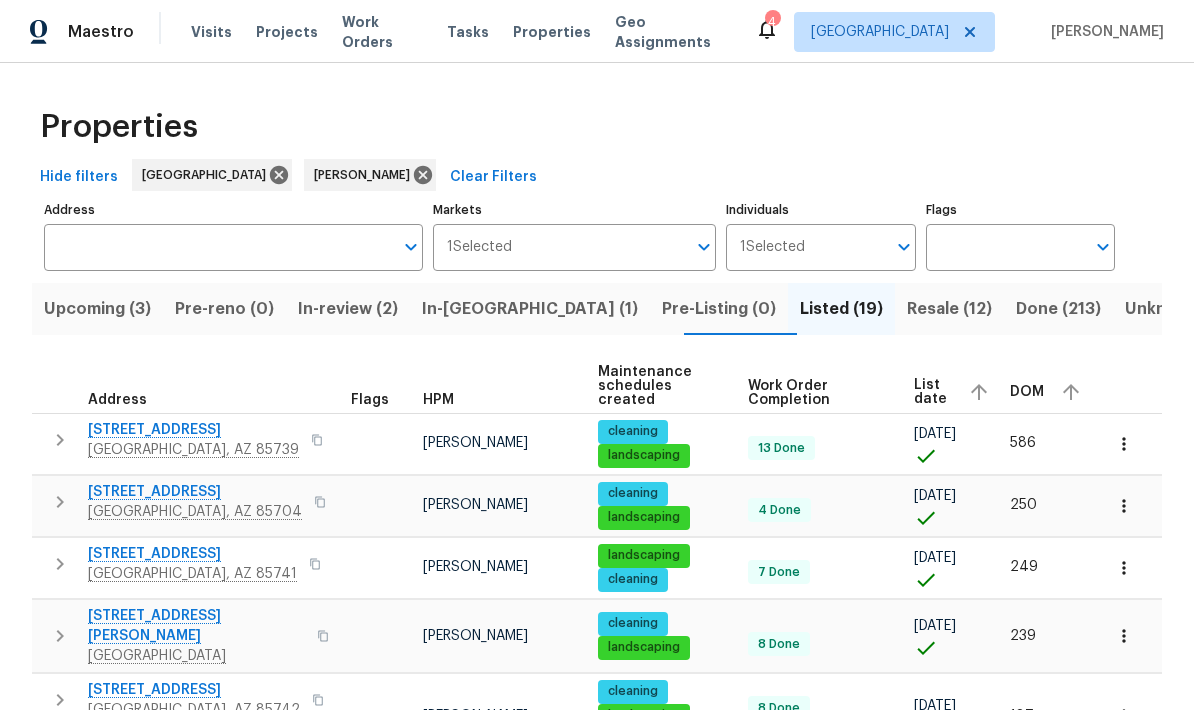 scroll, scrollTop: 0, scrollLeft: 0, axis: both 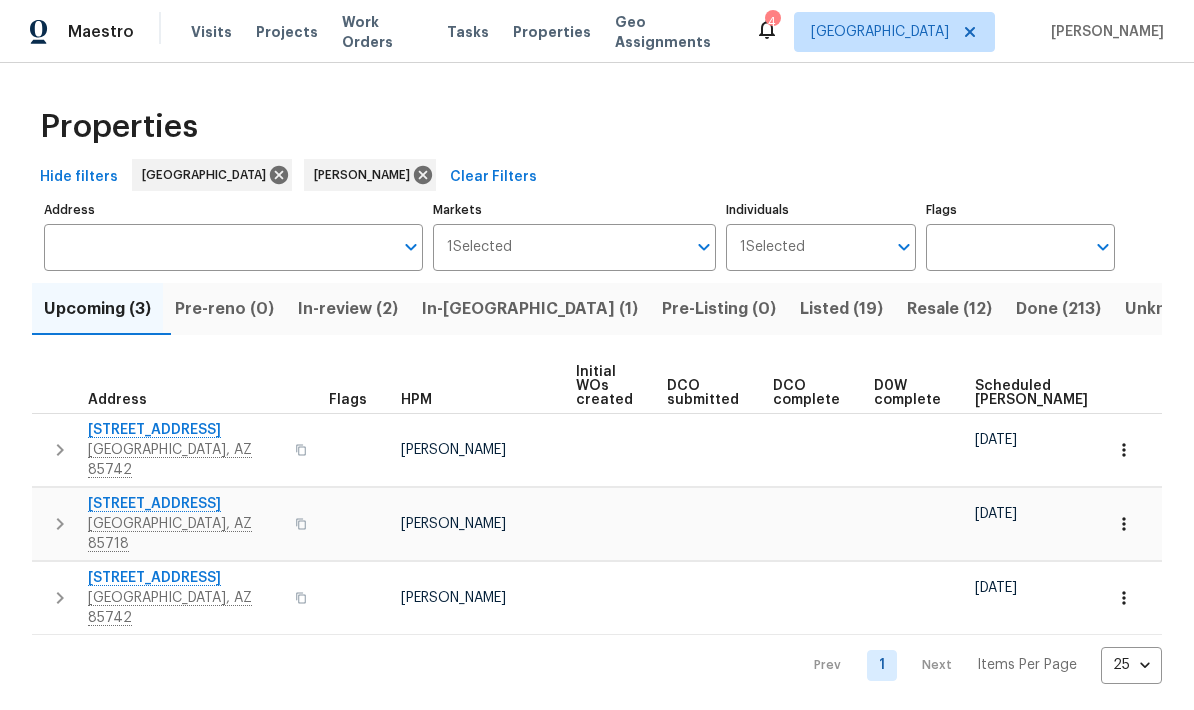 click 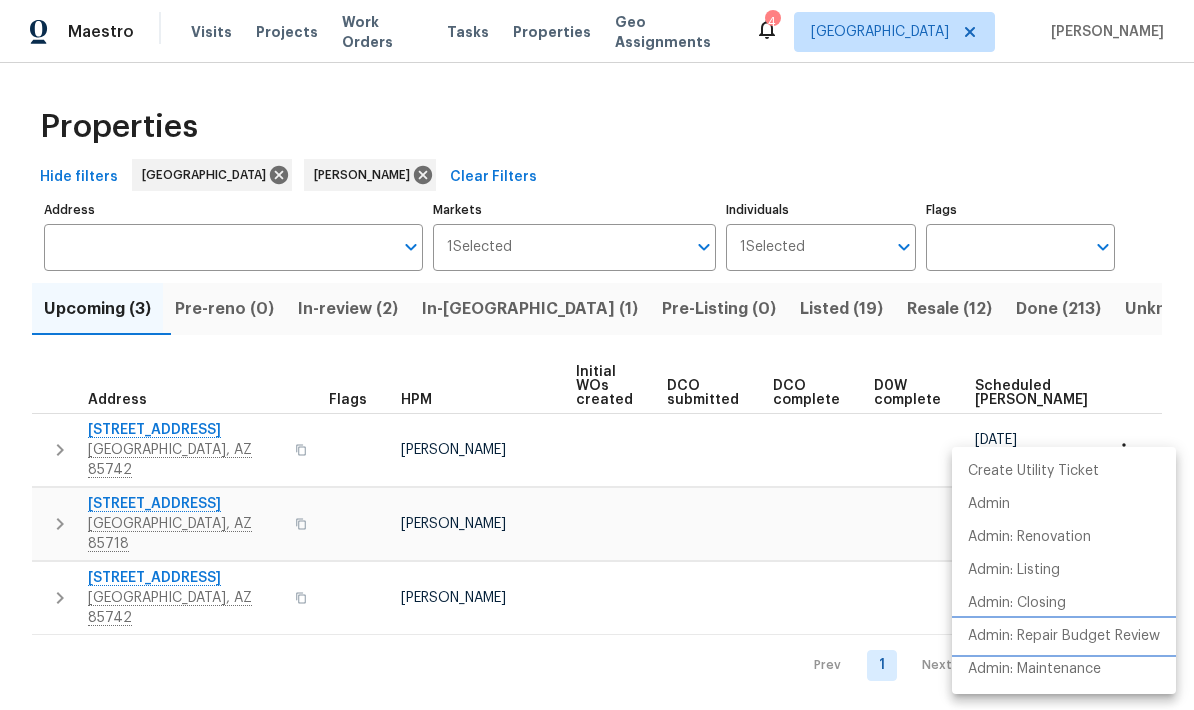 click on "Admin: Repair Budget Review" at bounding box center [1064, 636] 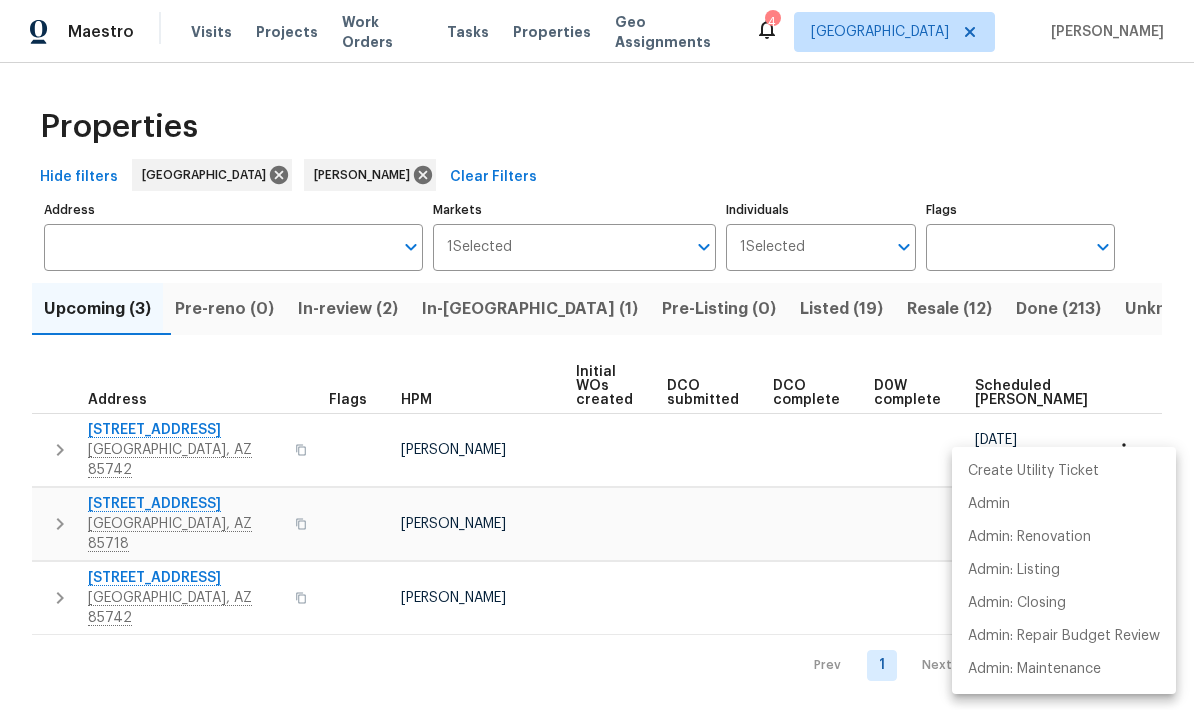click at bounding box center (597, 355) 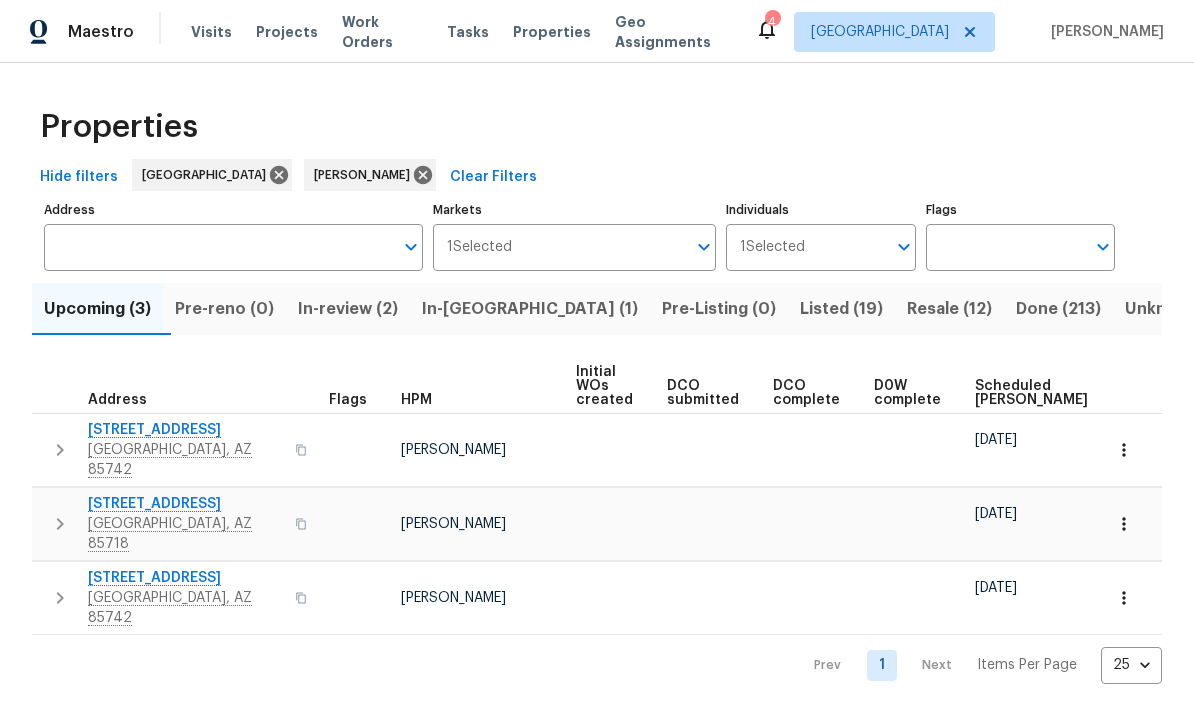 click at bounding box center (60, 598) 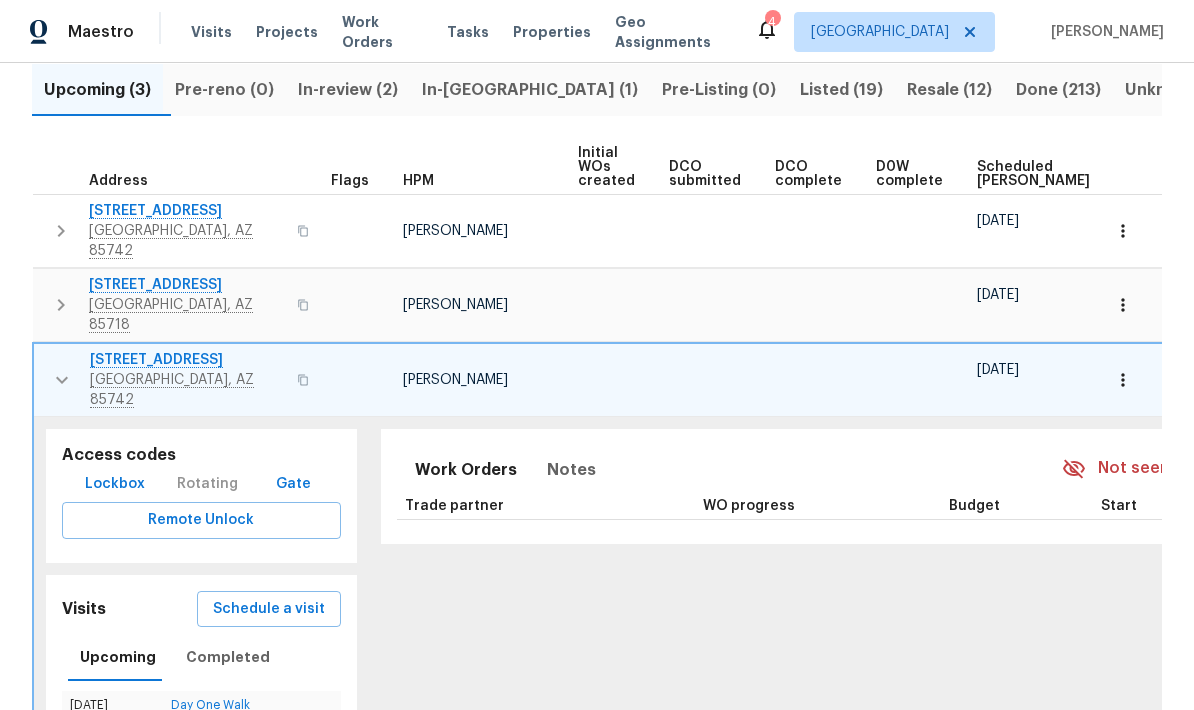 scroll, scrollTop: 218, scrollLeft: 0, axis: vertical 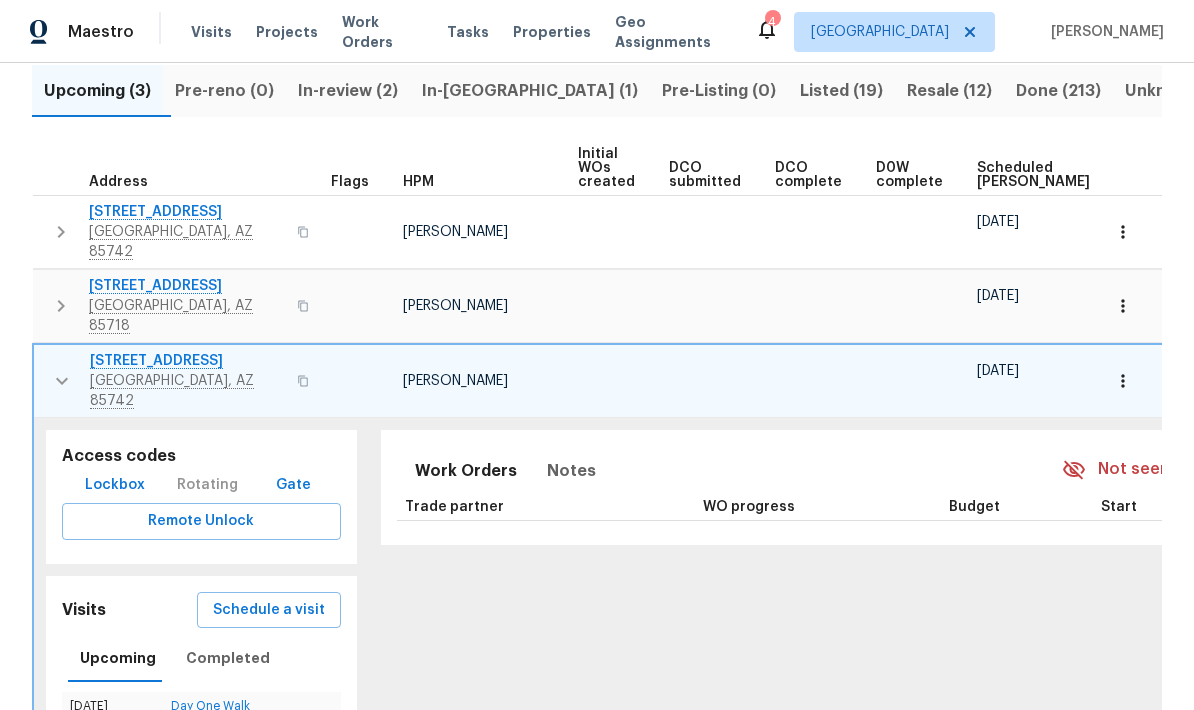 click at bounding box center [62, 381] 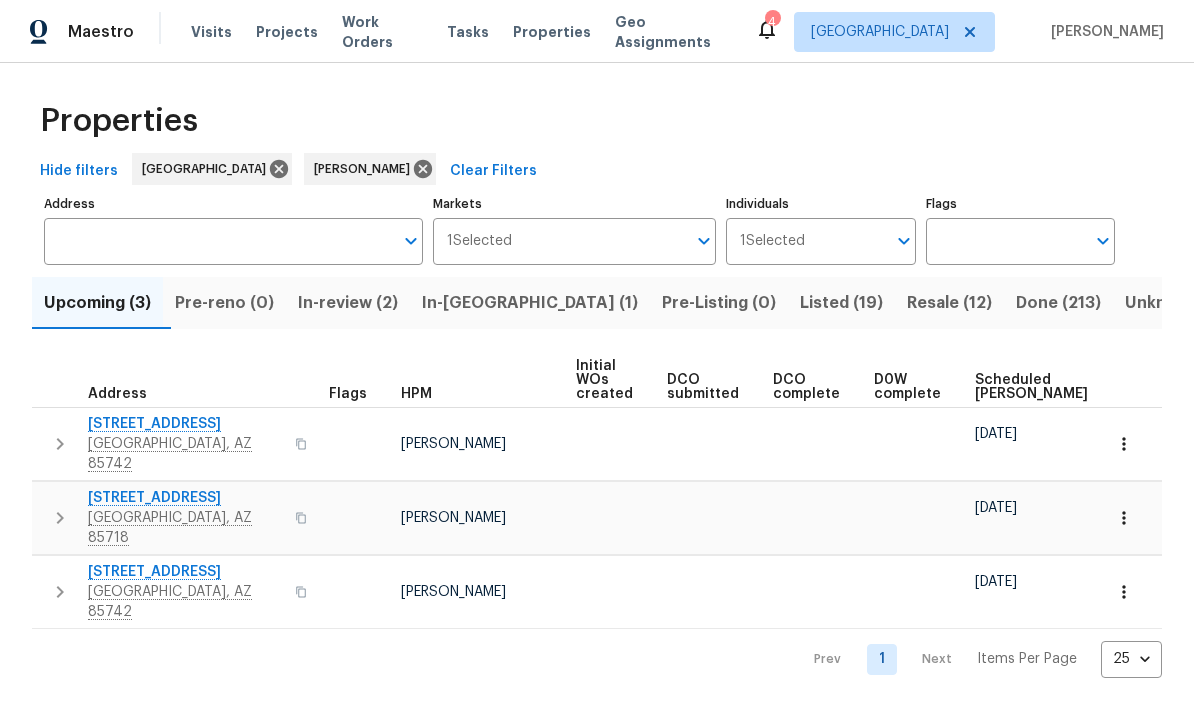 scroll, scrollTop: 0, scrollLeft: 0, axis: both 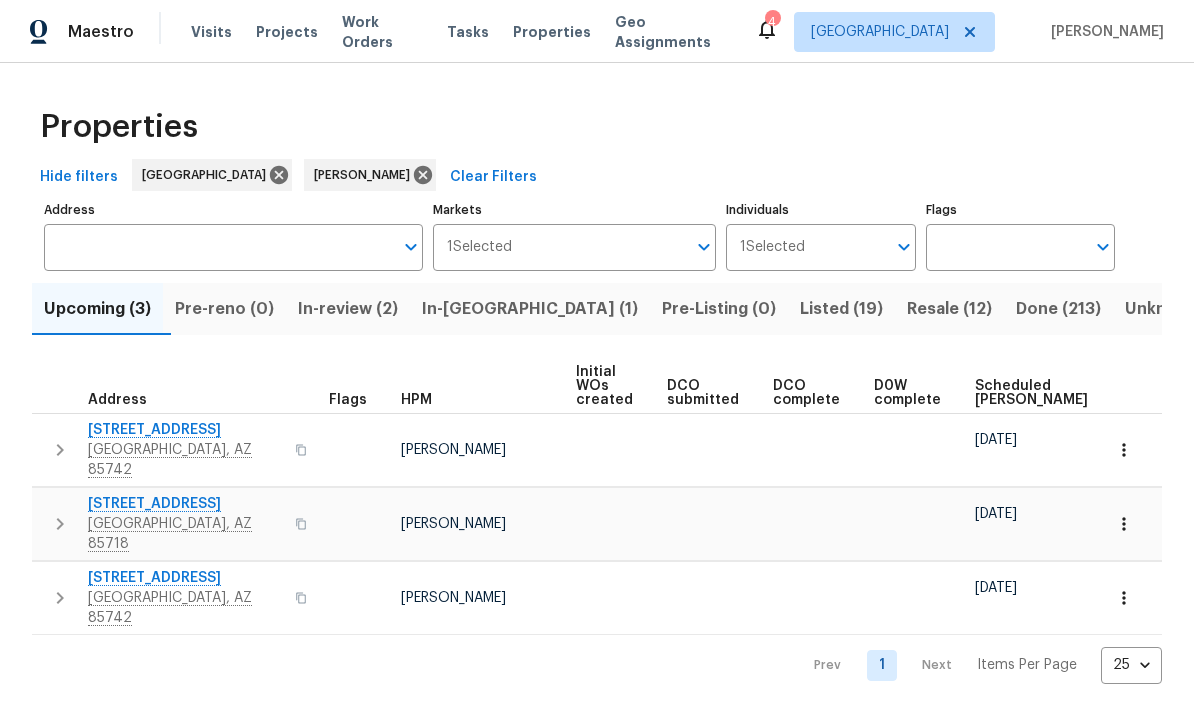 click on "Properties" at bounding box center [597, 127] 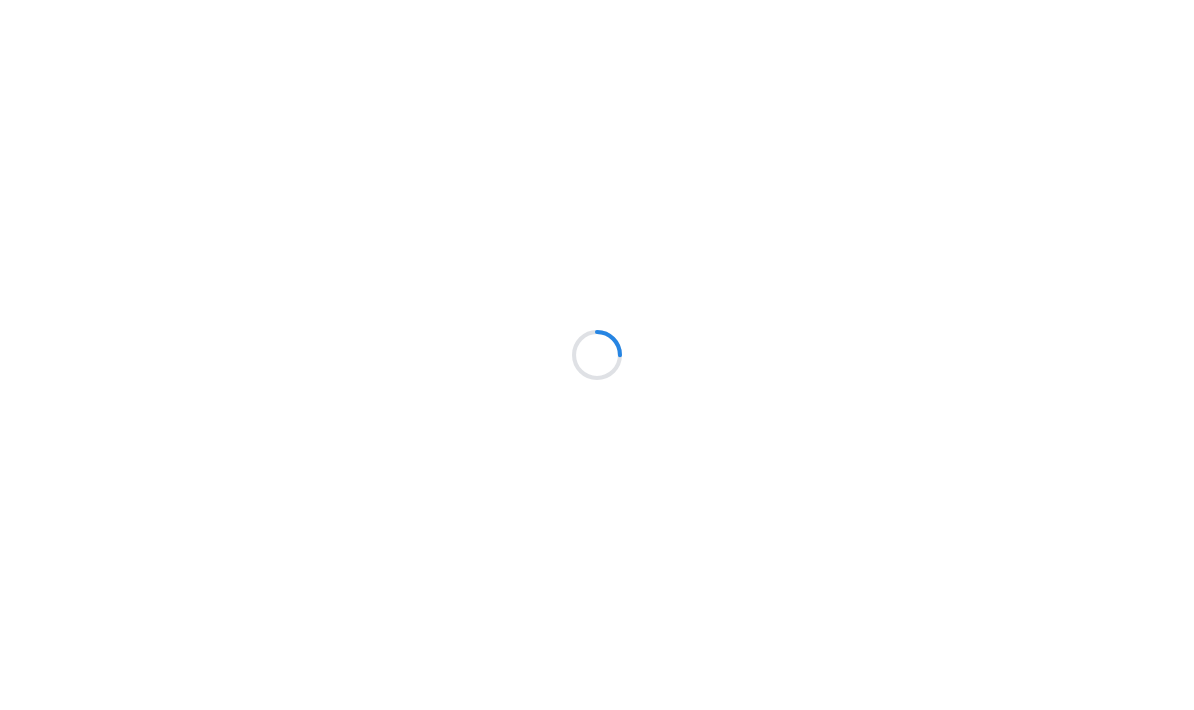 scroll, scrollTop: 0, scrollLeft: 0, axis: both 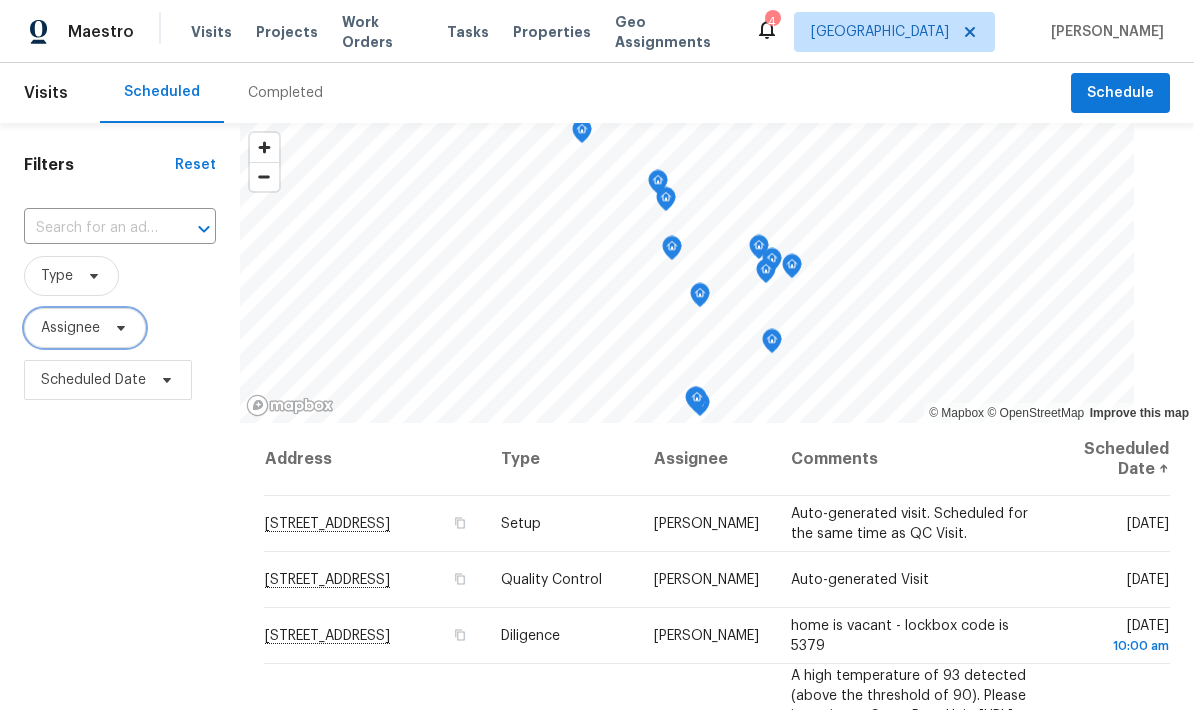 click on "Assignee" at bounding box center (70, 328) 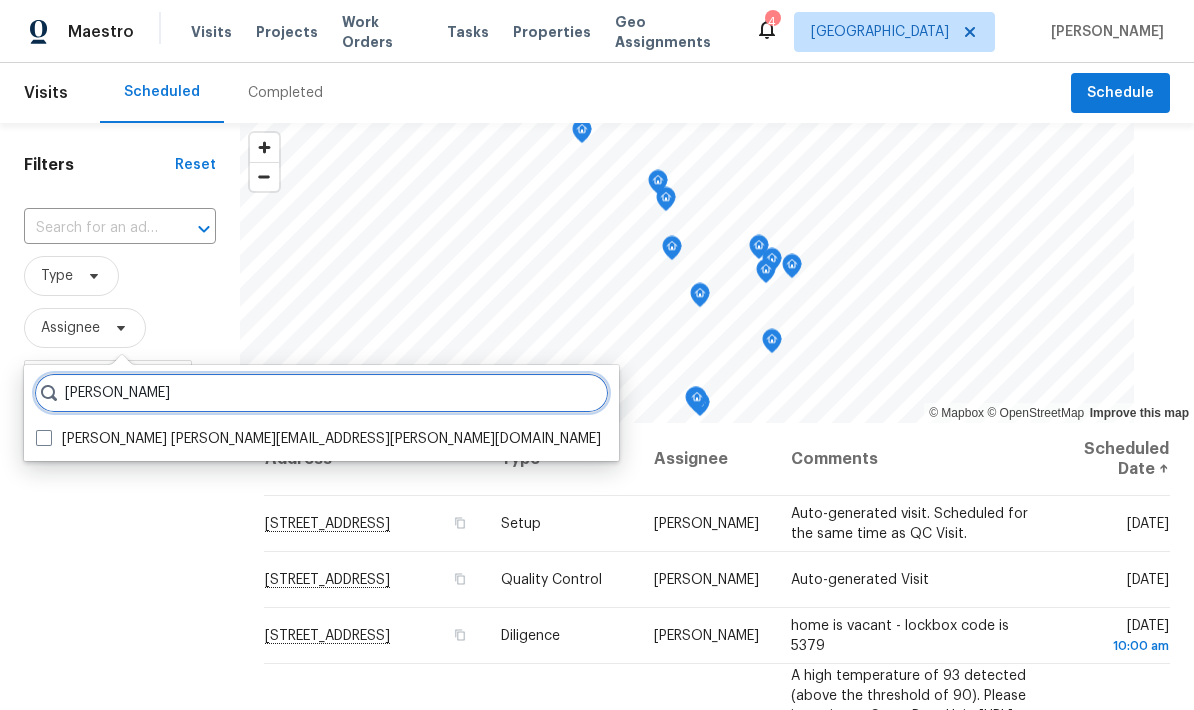 type on "[PERSON_NAME]" 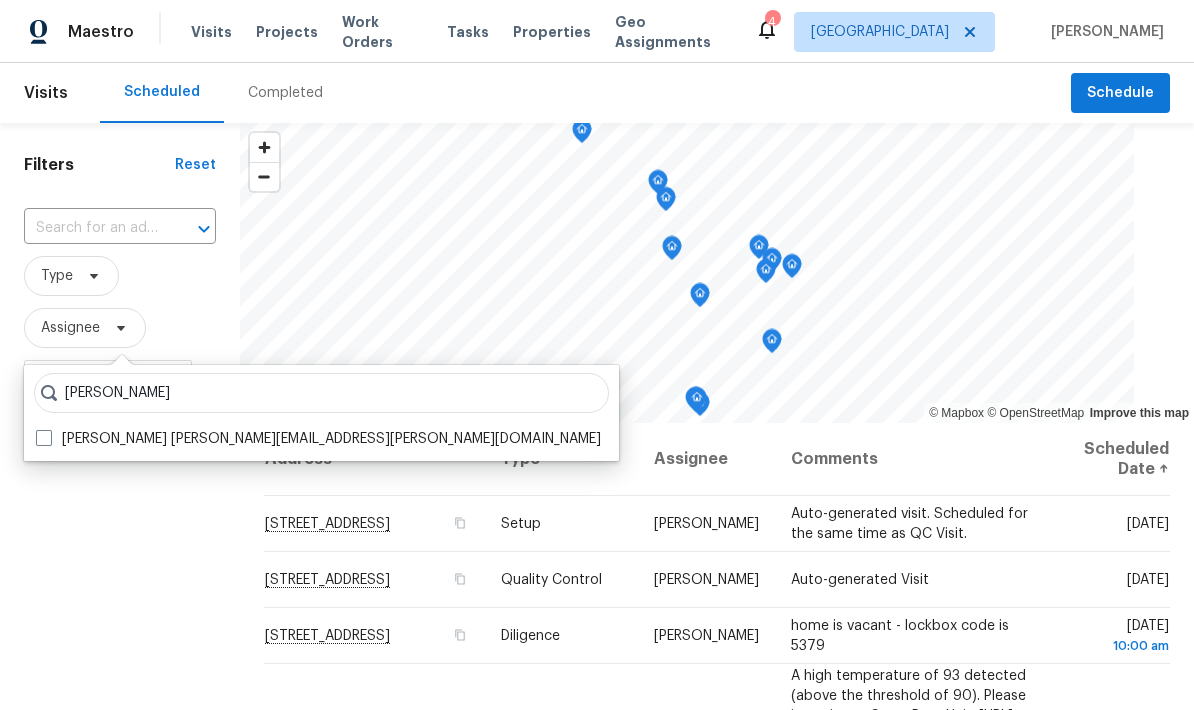 click on "[PERSON_NAME]
[PERSON_NAME][EMAIL_ADDRESS][PERSON_NAME][DOMAIN_NAME]" at bounding box center [318, 439] 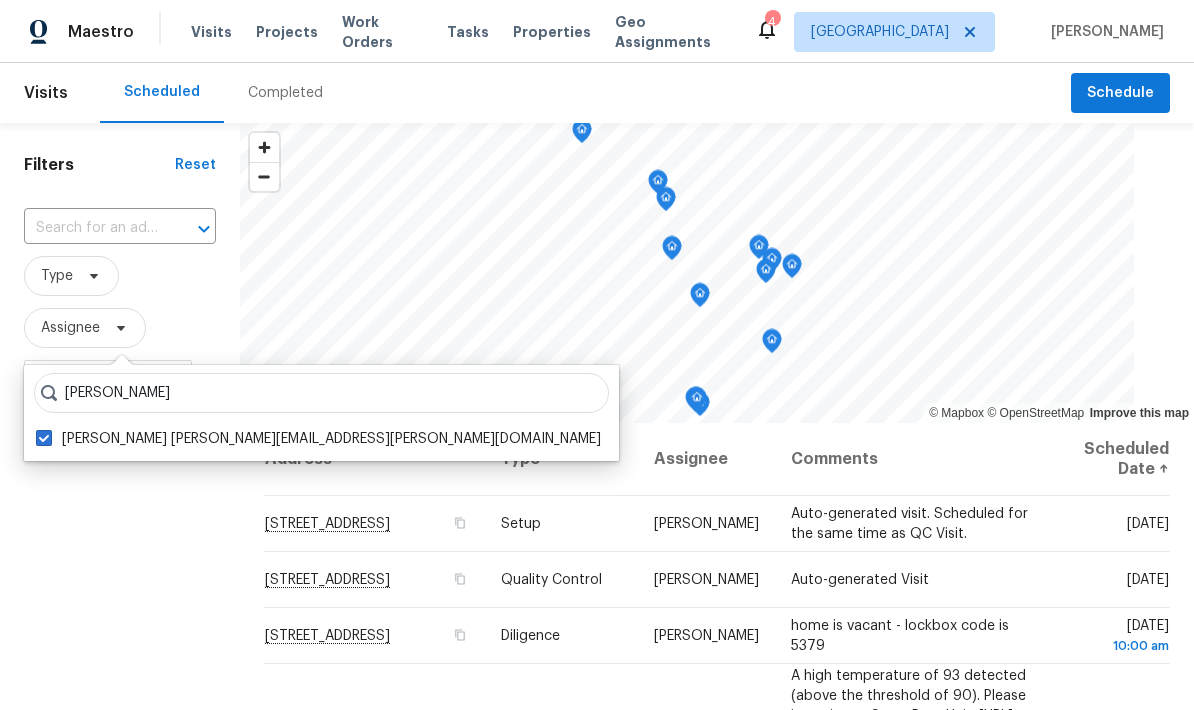 checkbox on "true" 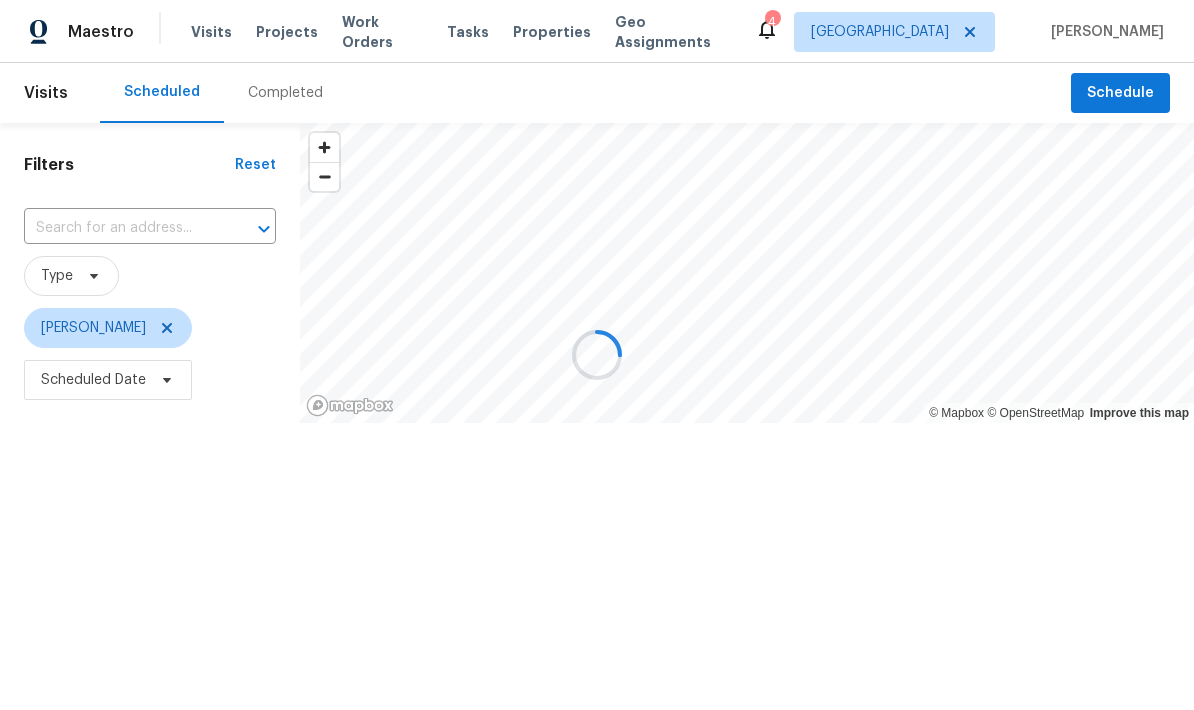 scroll, scrollTop: 0, scrollLeft: 0, axis: both 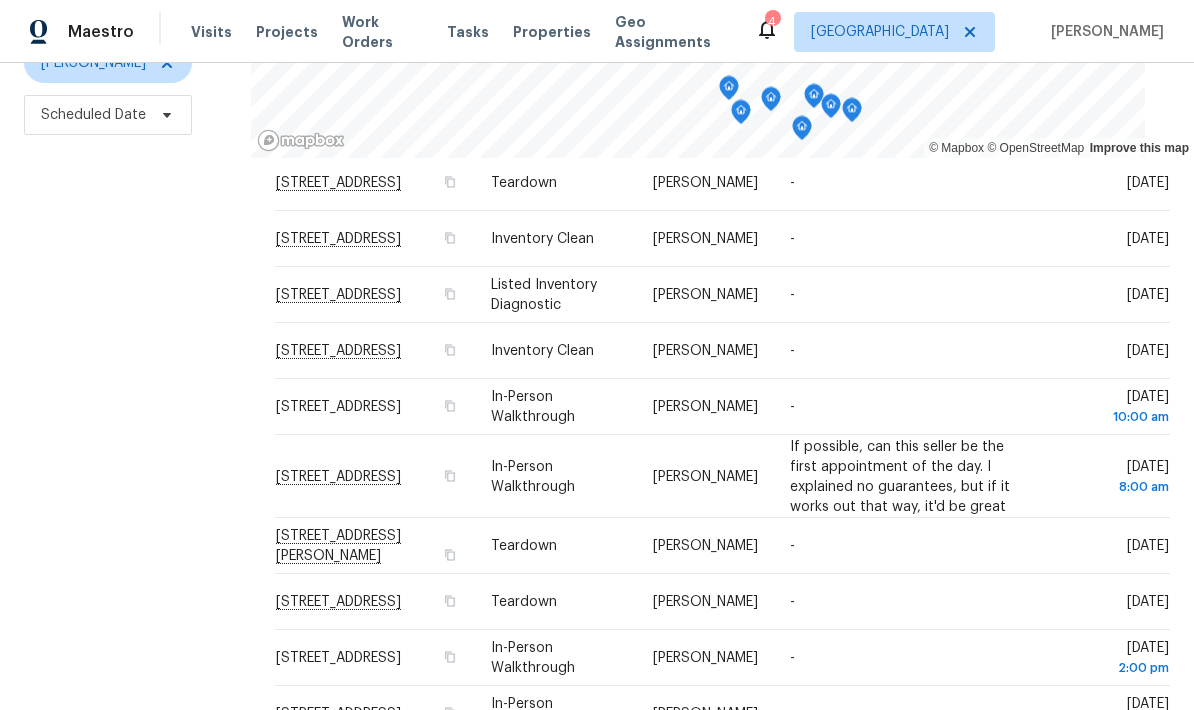 click on "Filters Reset ​ Type [PERSON_NAME] Scheduled Date" at bounding box center (125, 292) 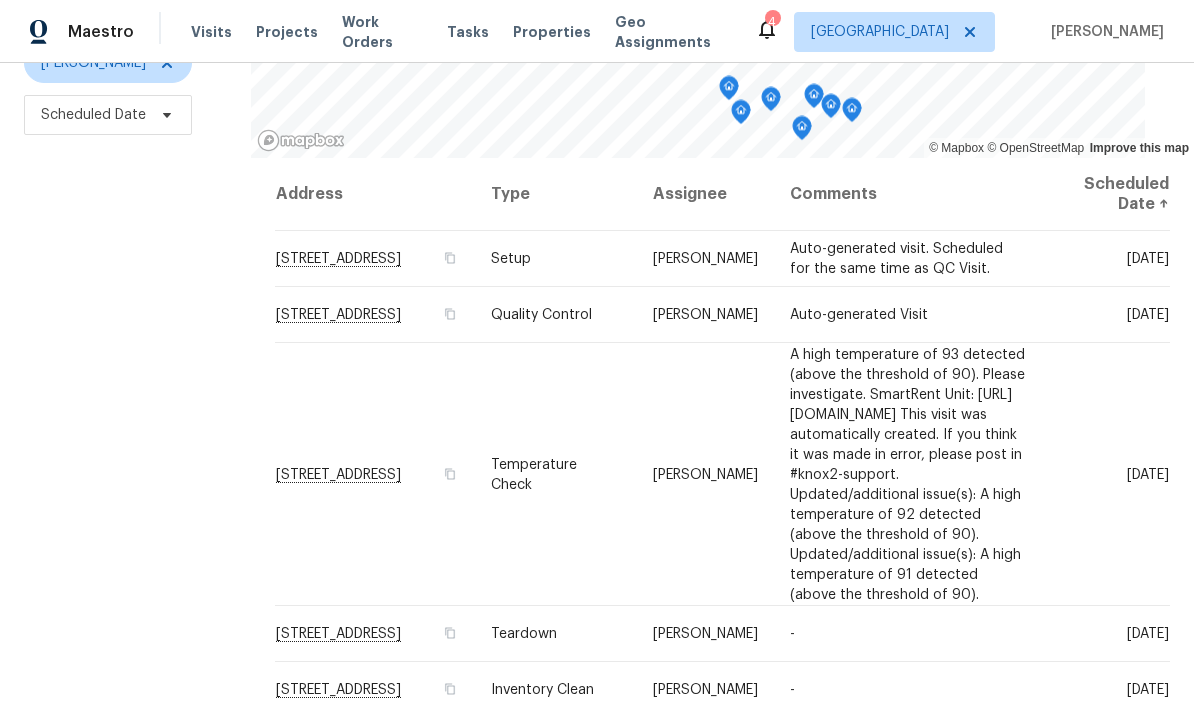 scroll, scrollTop: 0, scrollLeft: 0, axis: both 